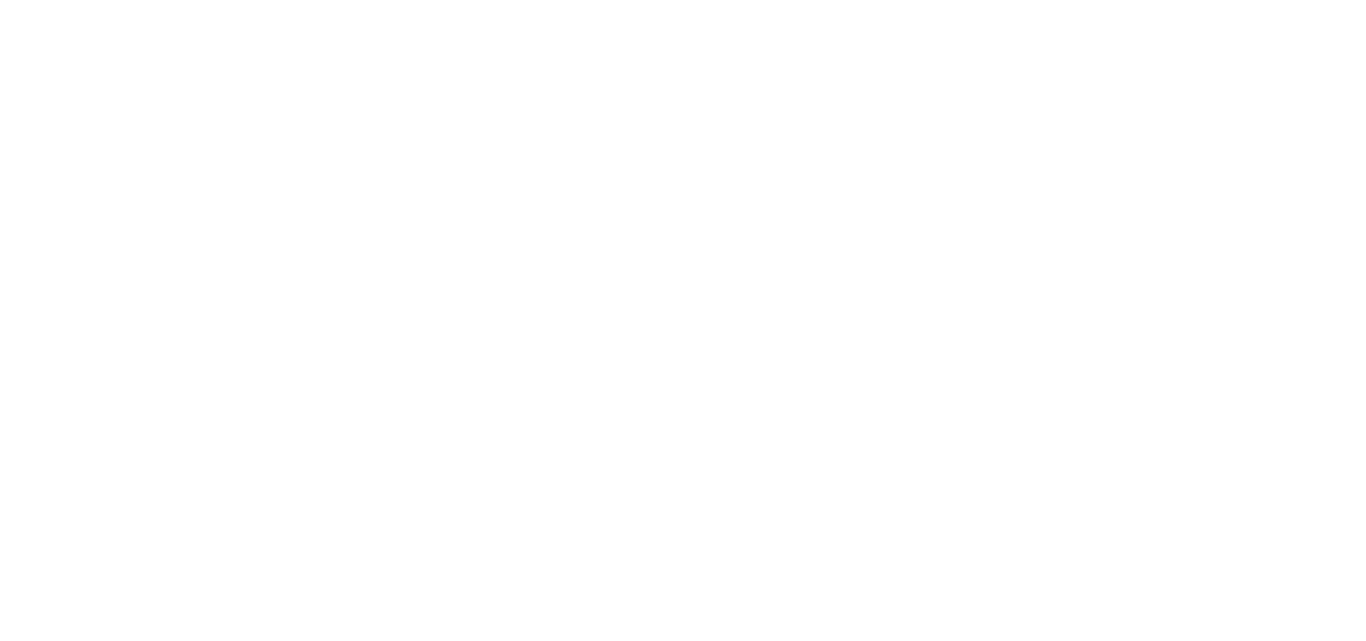scroll, scrollTop: 0, scrollLeft: 0, axis: both 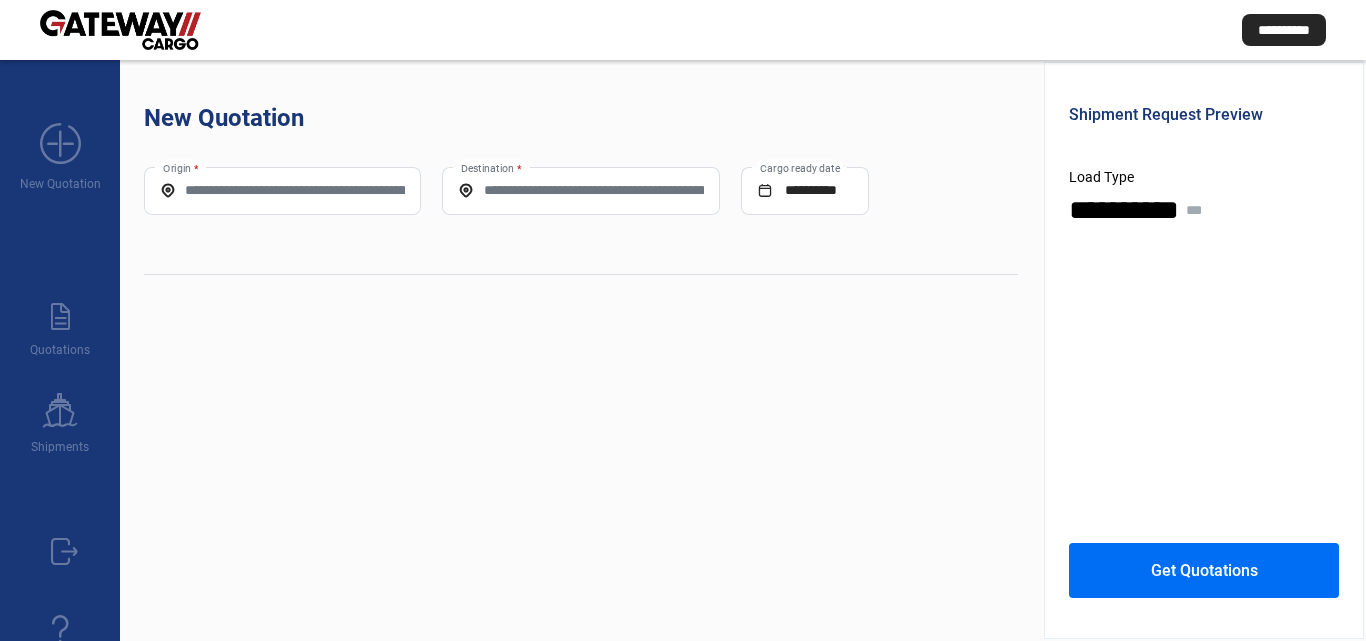 click on "Origin *" at bounding box center [282, 190] 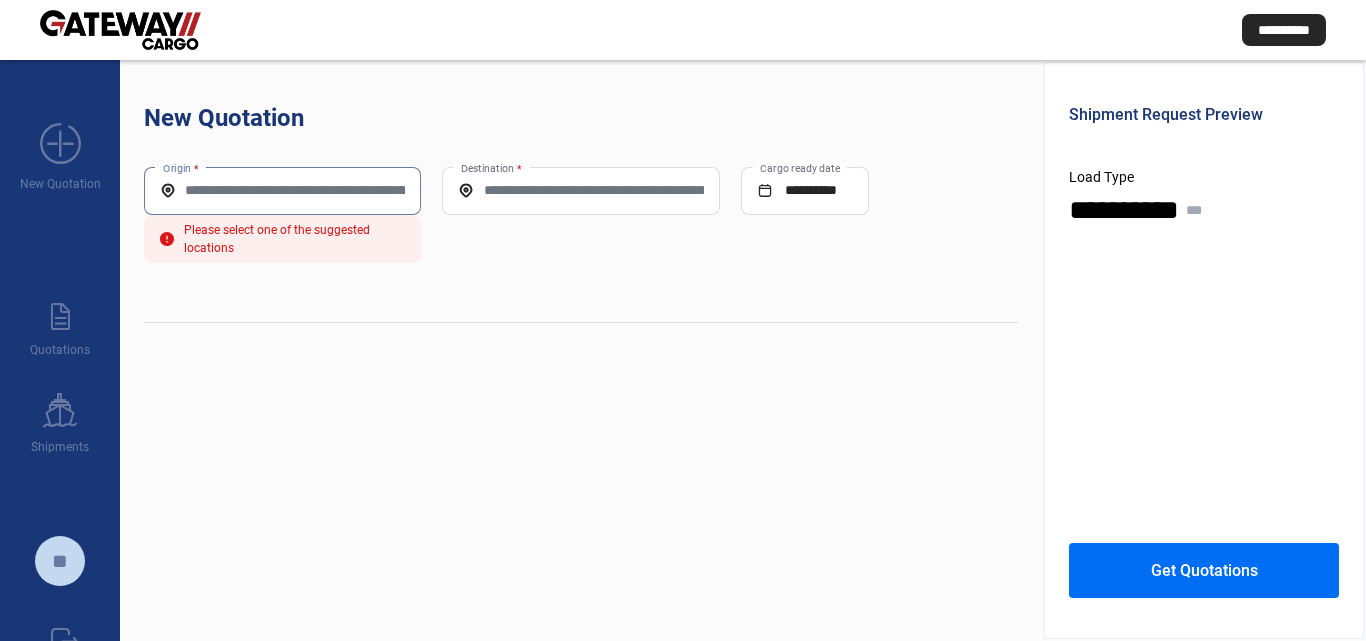 paste on "**********" 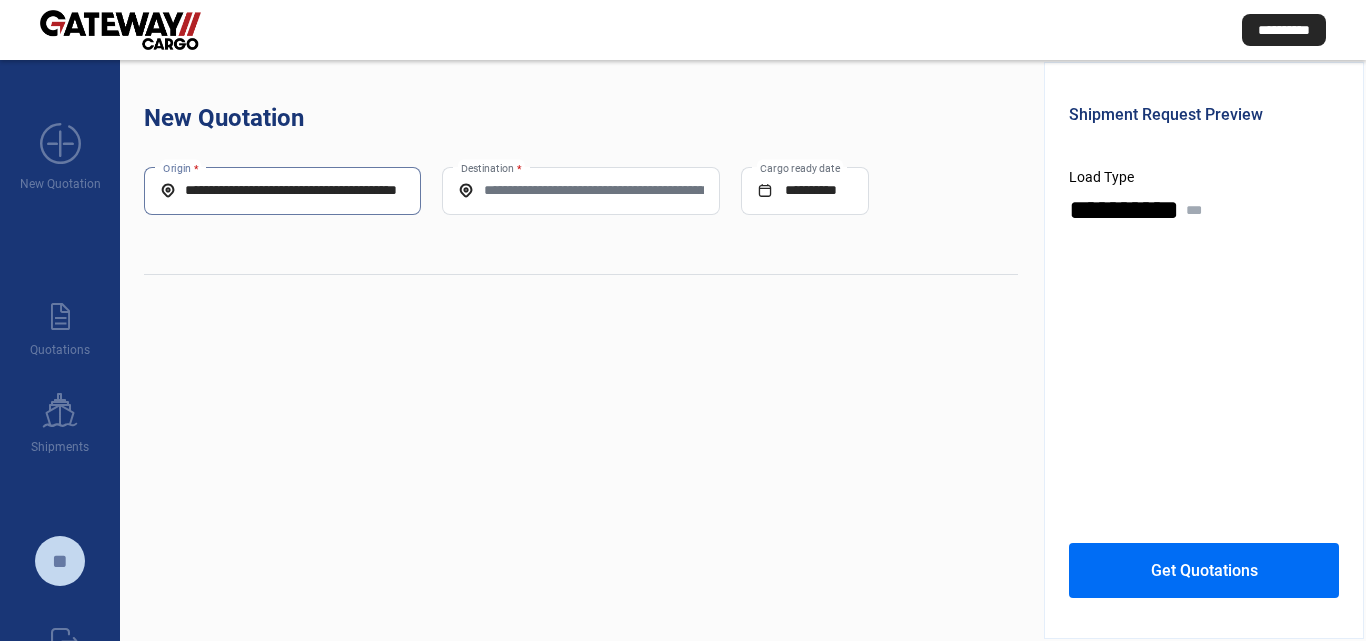 scroll, scrollTop: 0, scrollLeft: 61, axis: horizontal 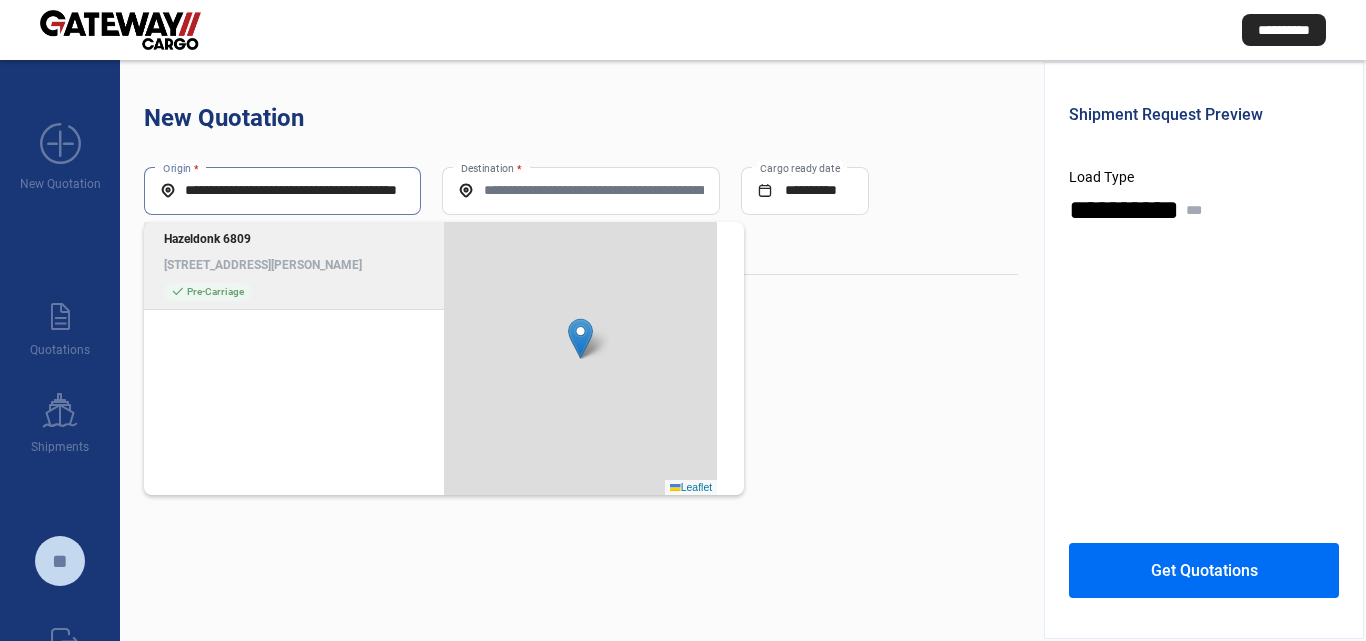 click on "Hazeldonk 6809" 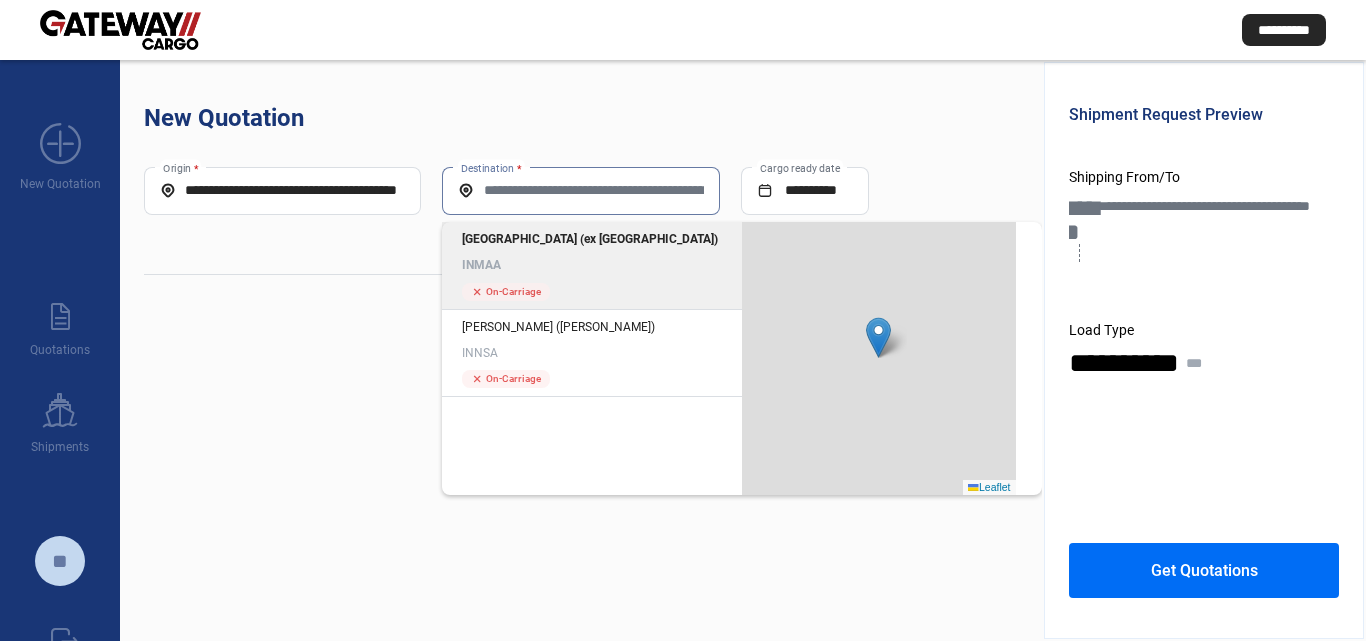 click on "Destination *" at bounding box center (580, 190) 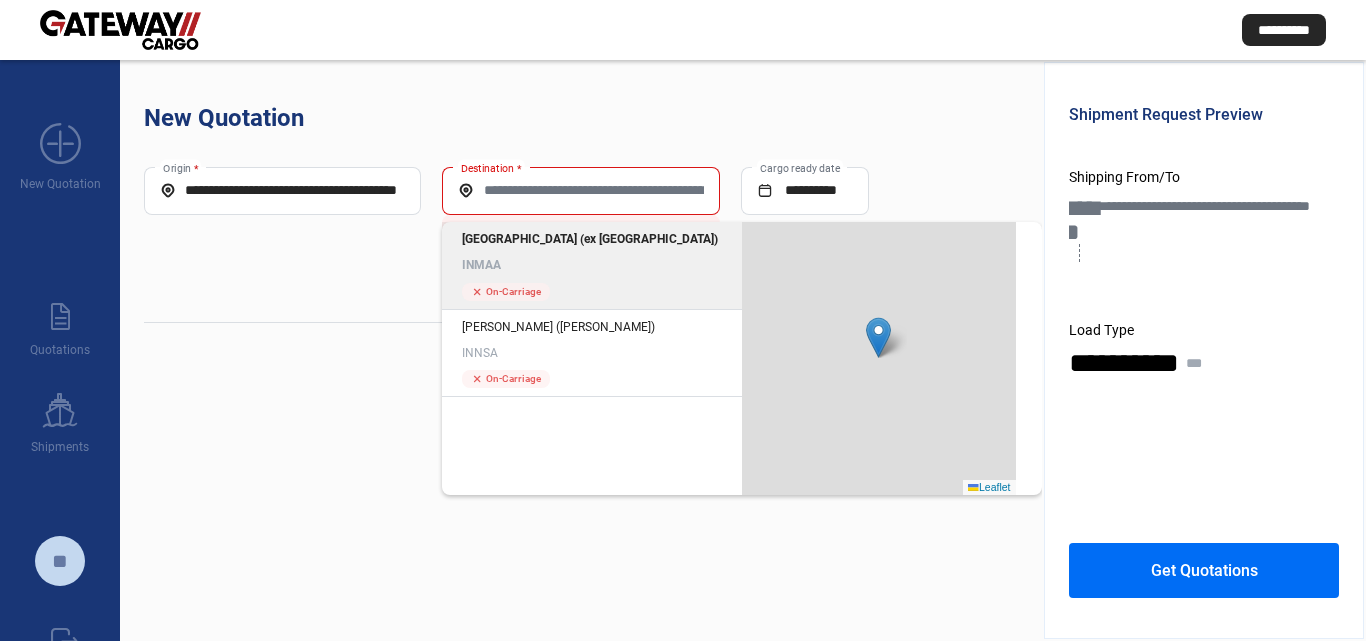 click on "INMAA" 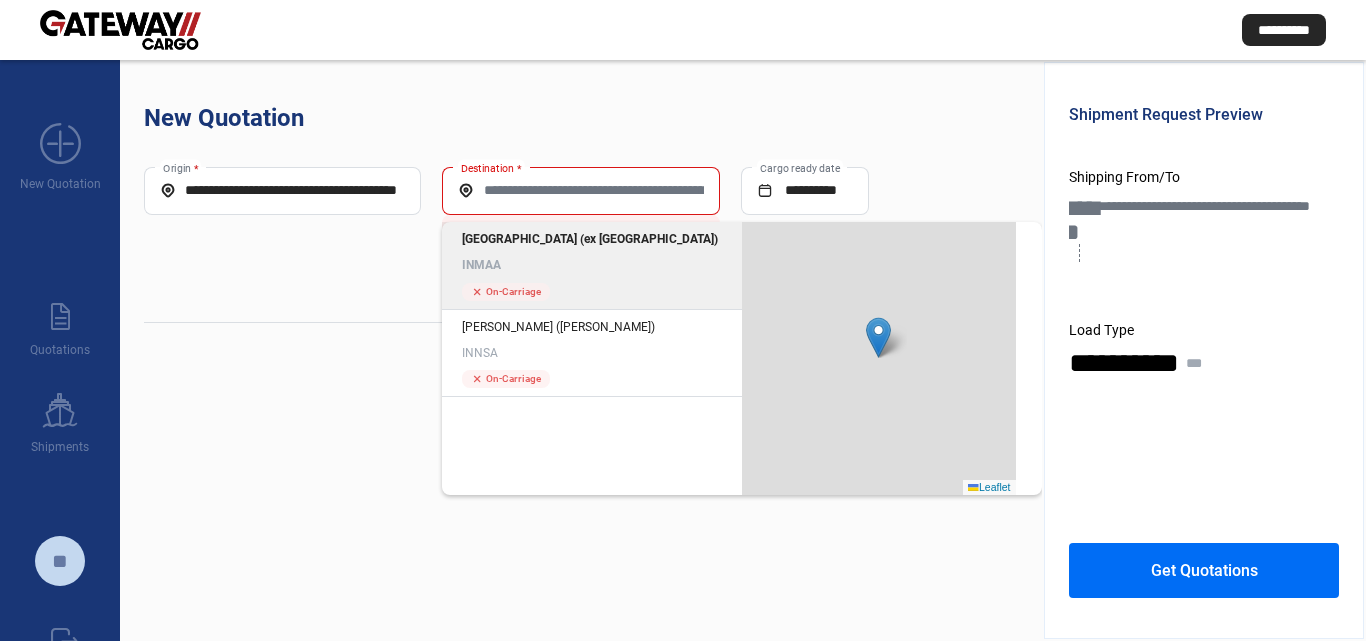 type on "*****" 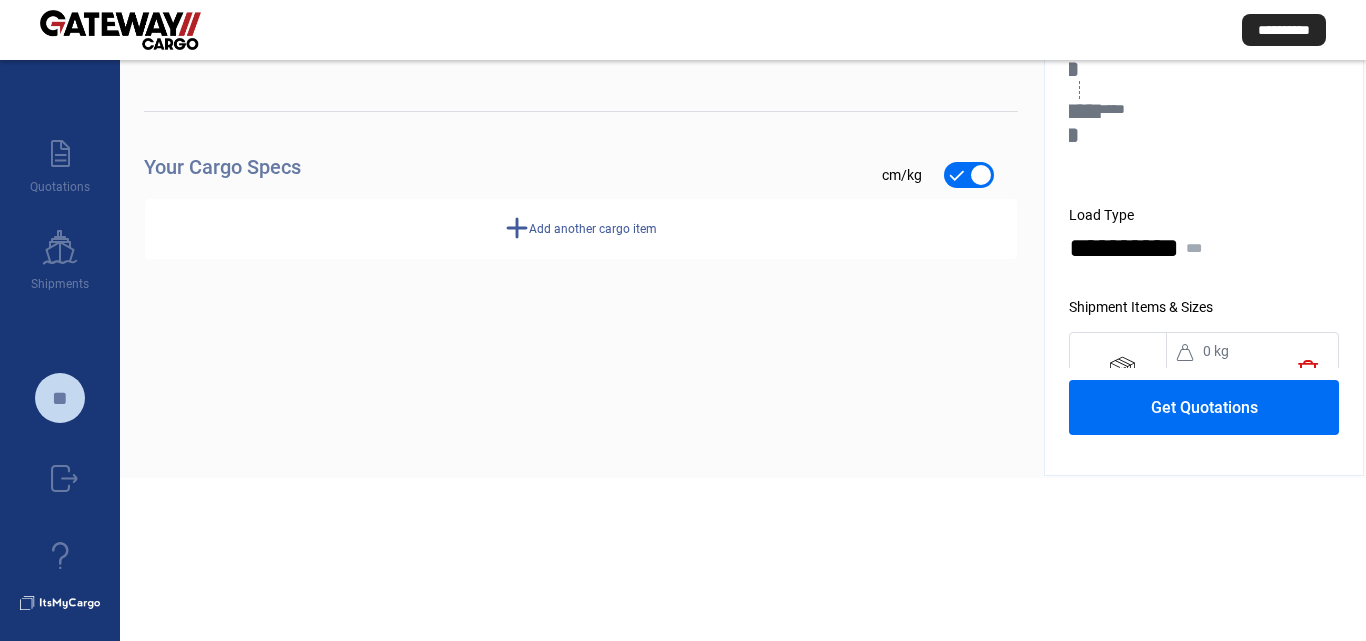scroll, scrollTop: 178, scrollLeft: 0, axis: vertical 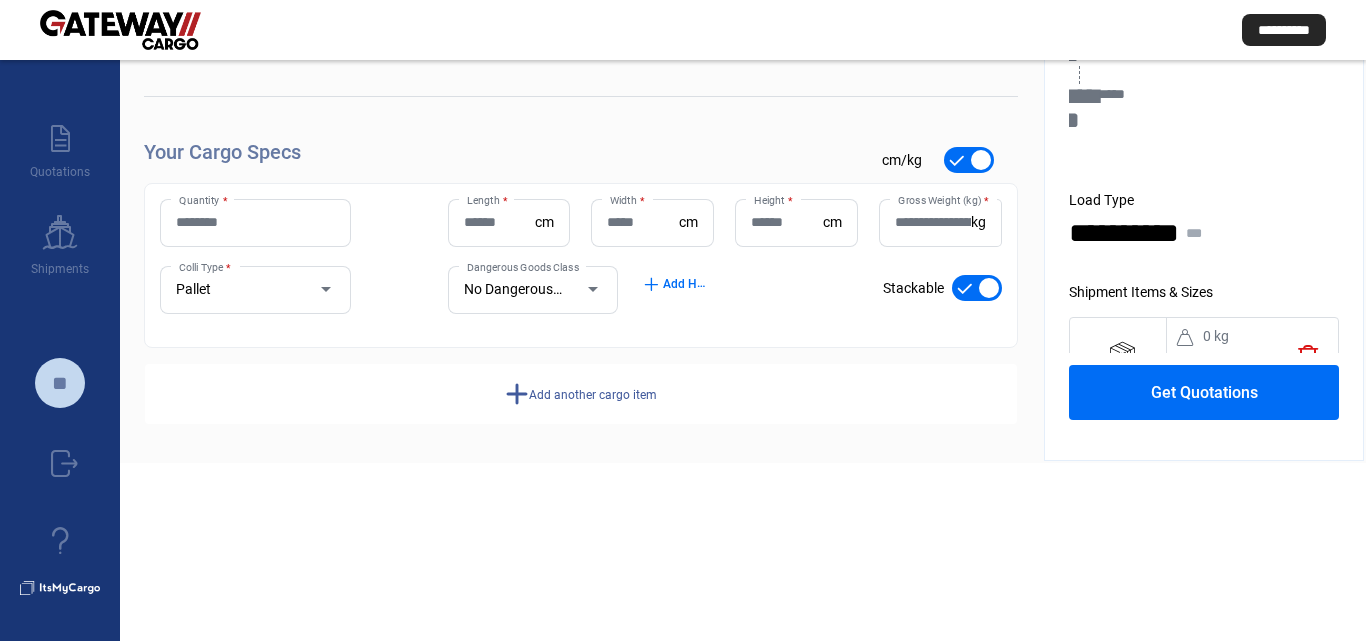click on "Quantity *" at bounding box center [255, 222] 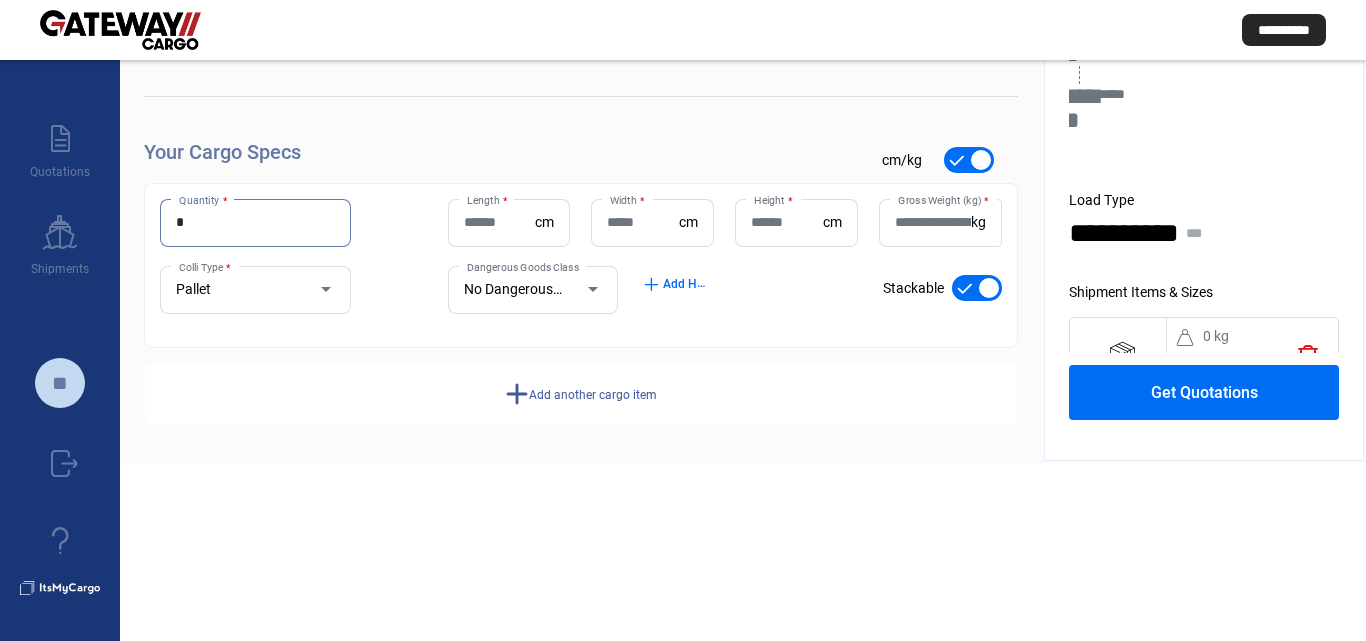 type on "*" 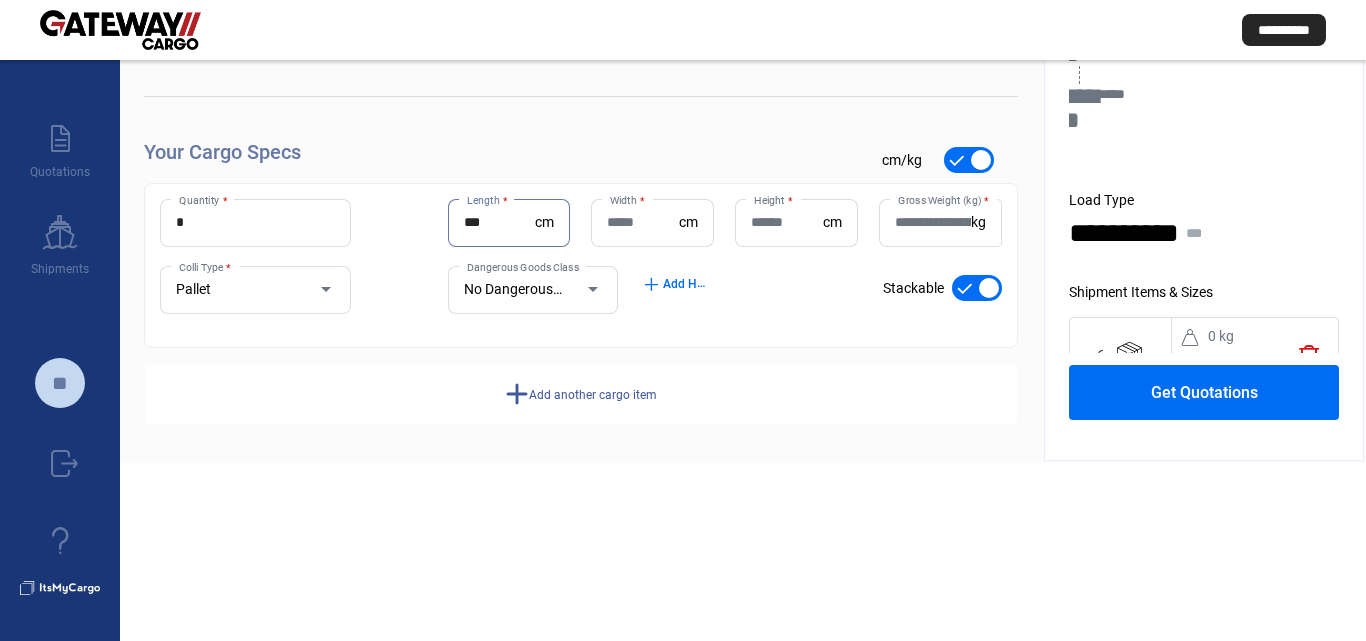 type on "***" 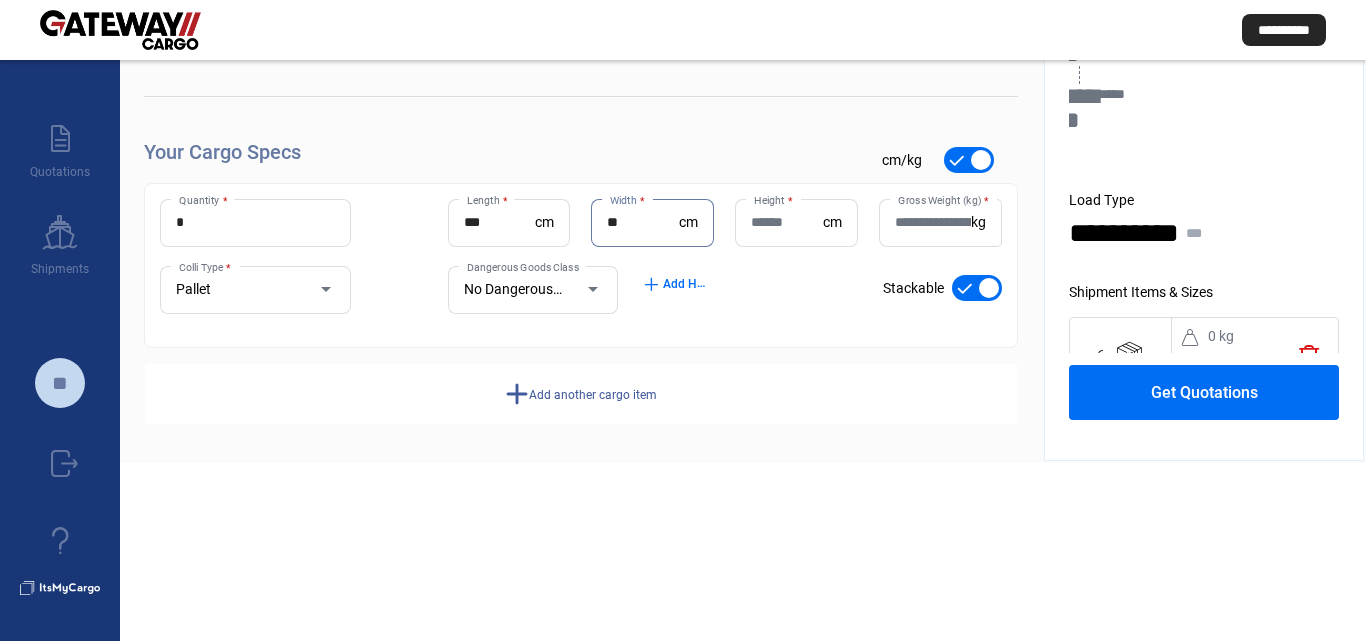 type on "**" 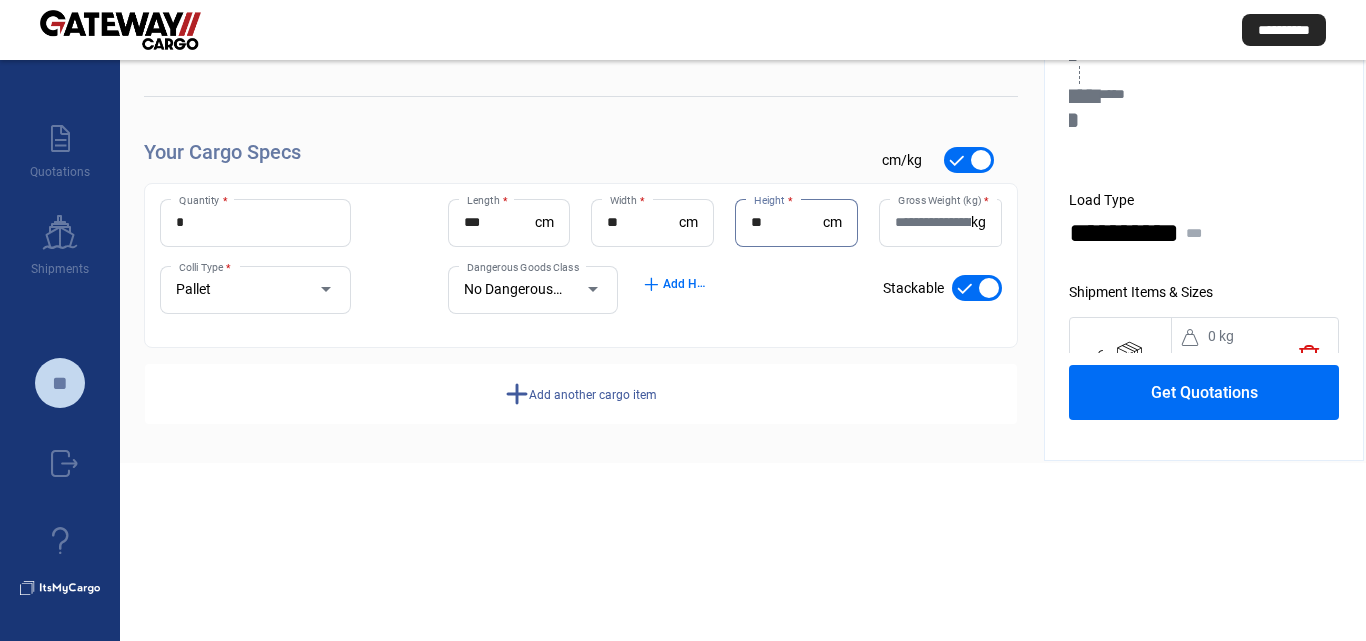 type on "**" 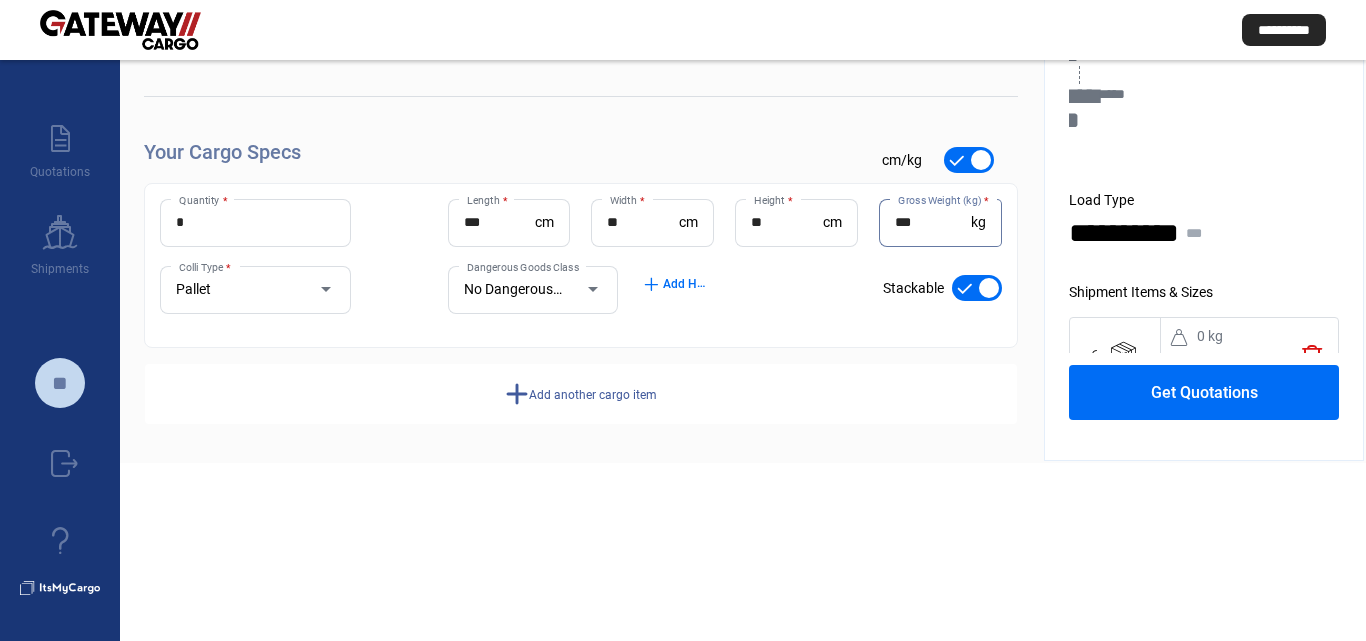 type on "***" 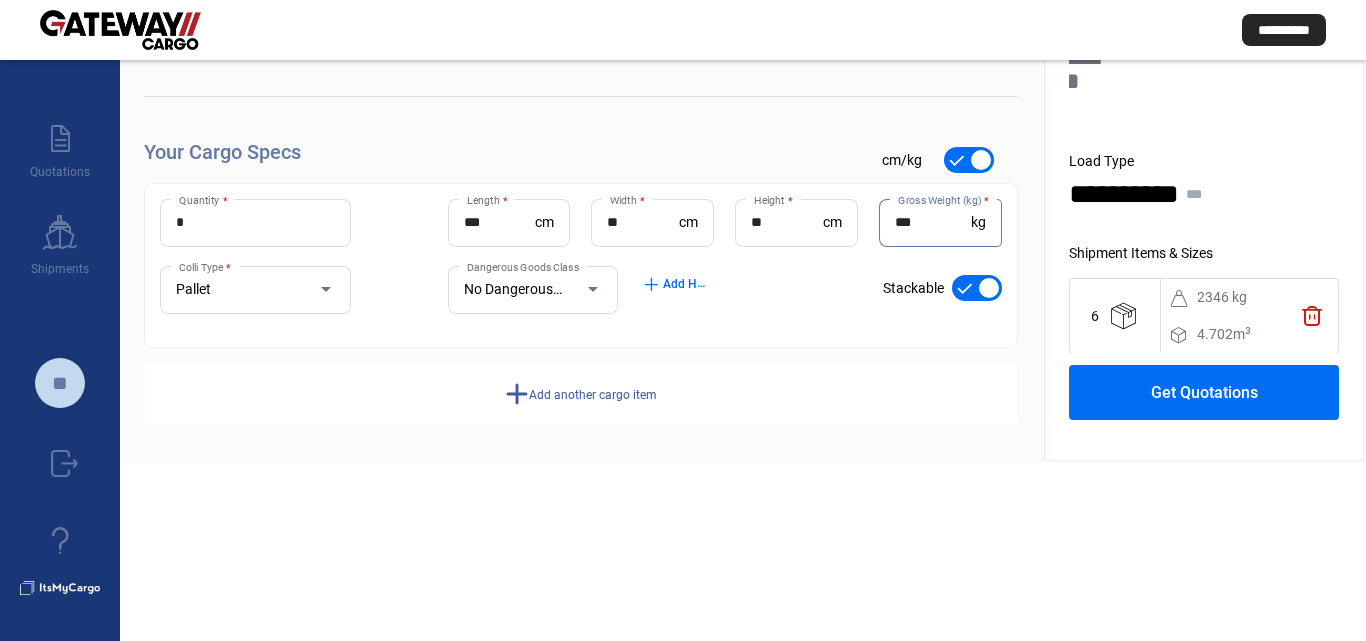scroll, scrollTop: 60, scrollLeft: 0, axis: vertical 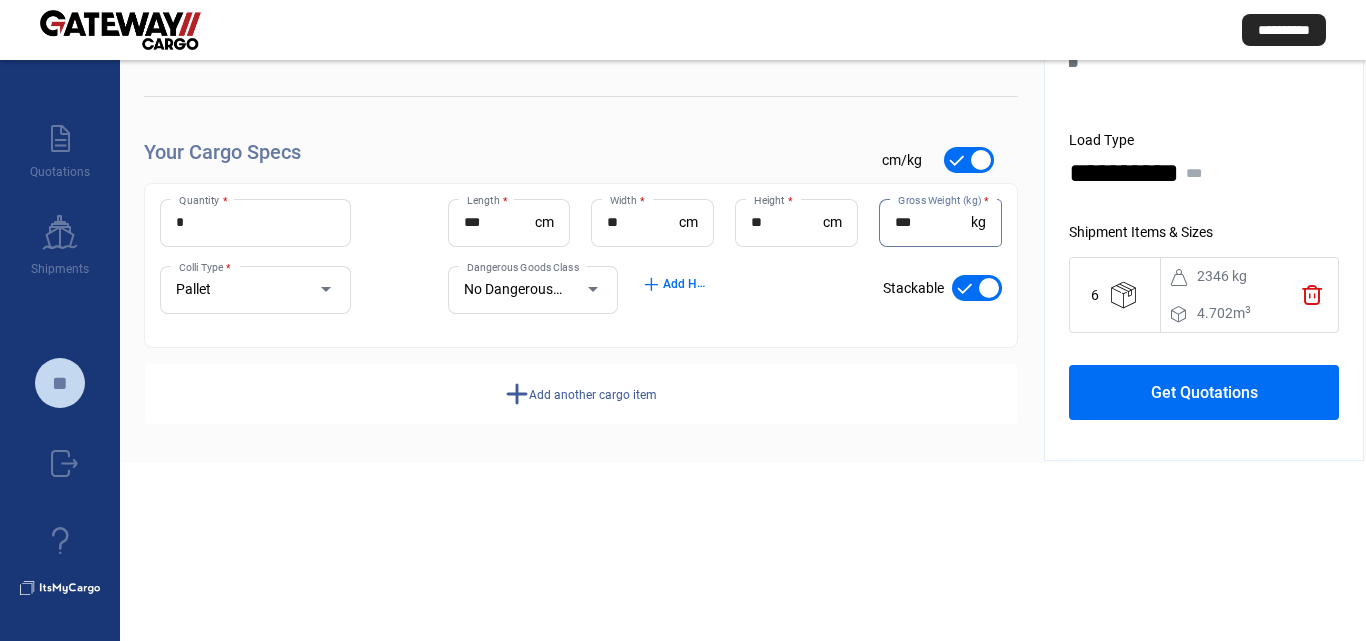 click on "Get Quotations" 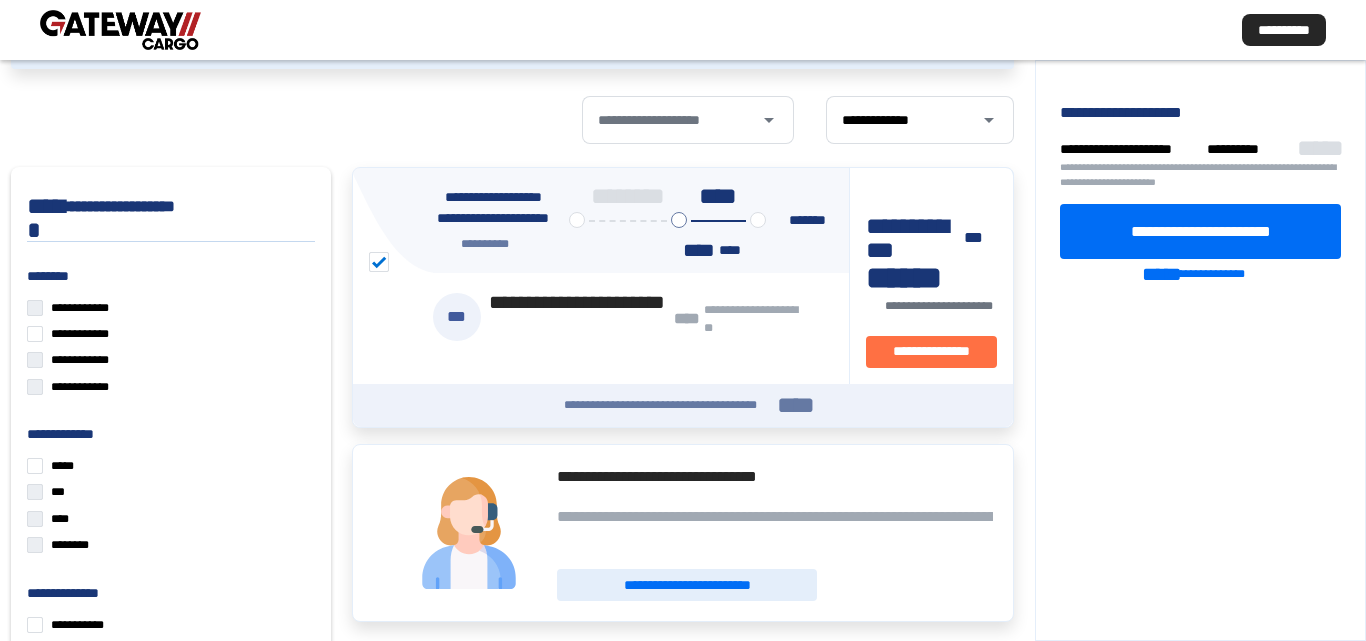 scroll, scrollTop: 178, scrollLeft: 0, axis: vertical 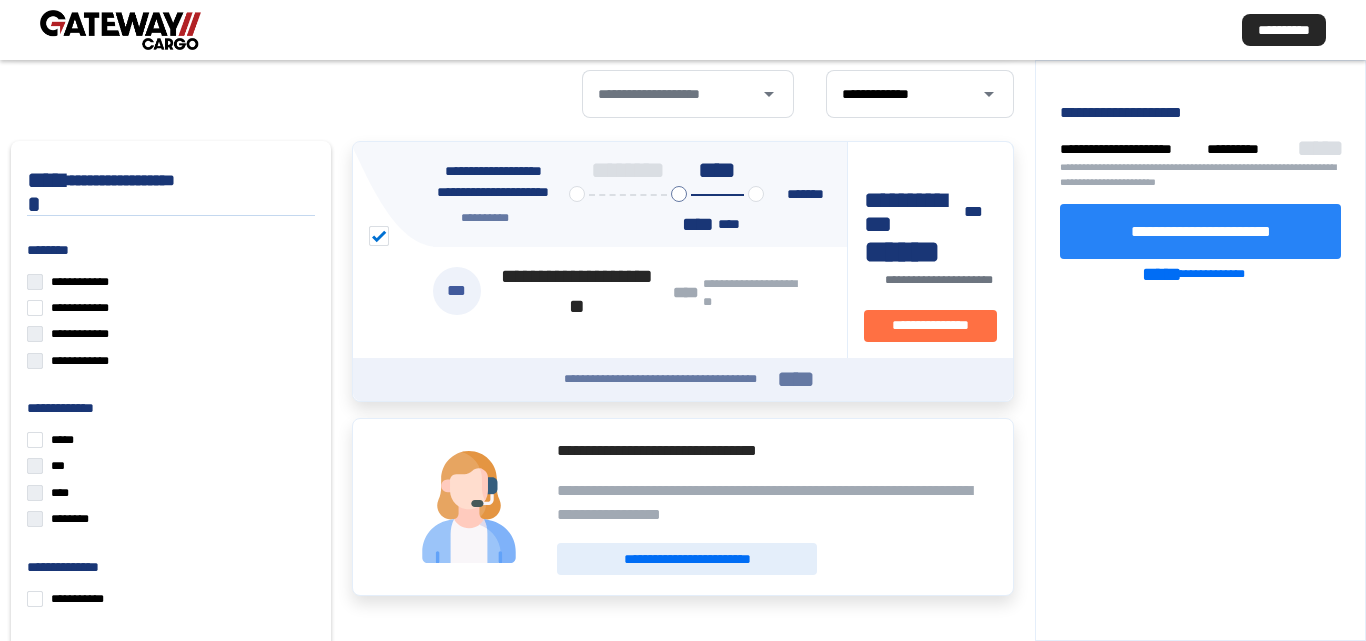 click on "**********" 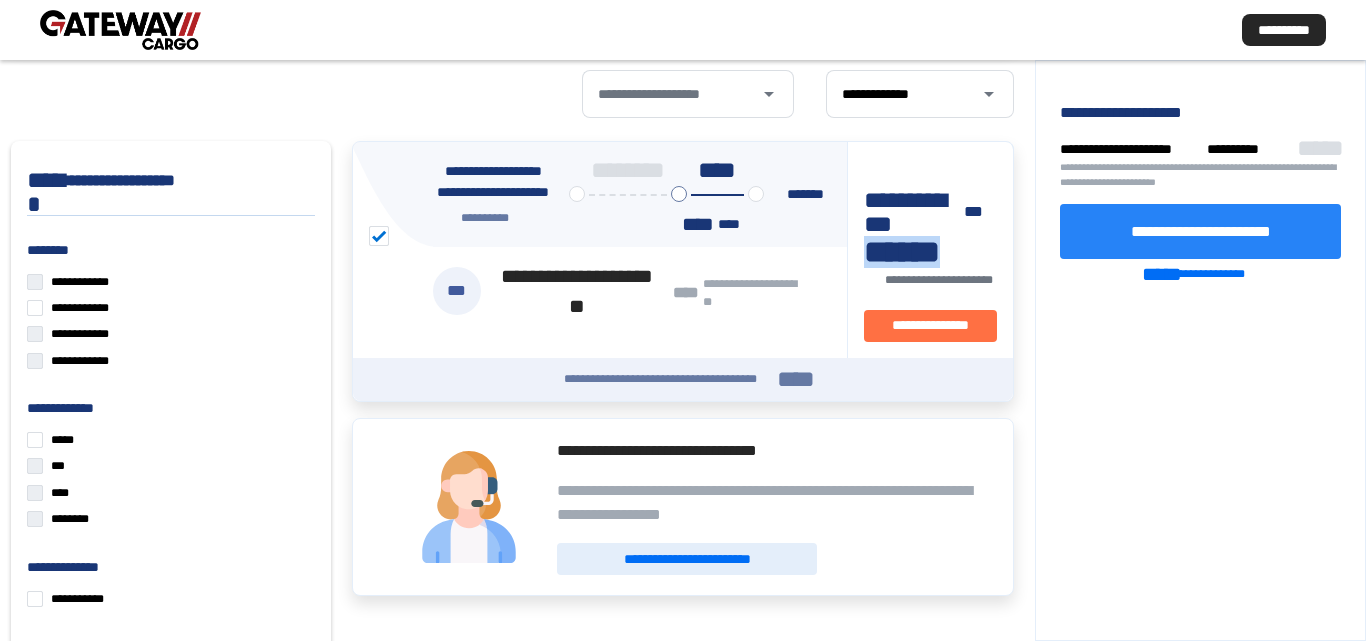 drag, startPoint x: 847, startPoint y: 230, endPoint x: 952, endPoint y: 231, distance: 105.00476 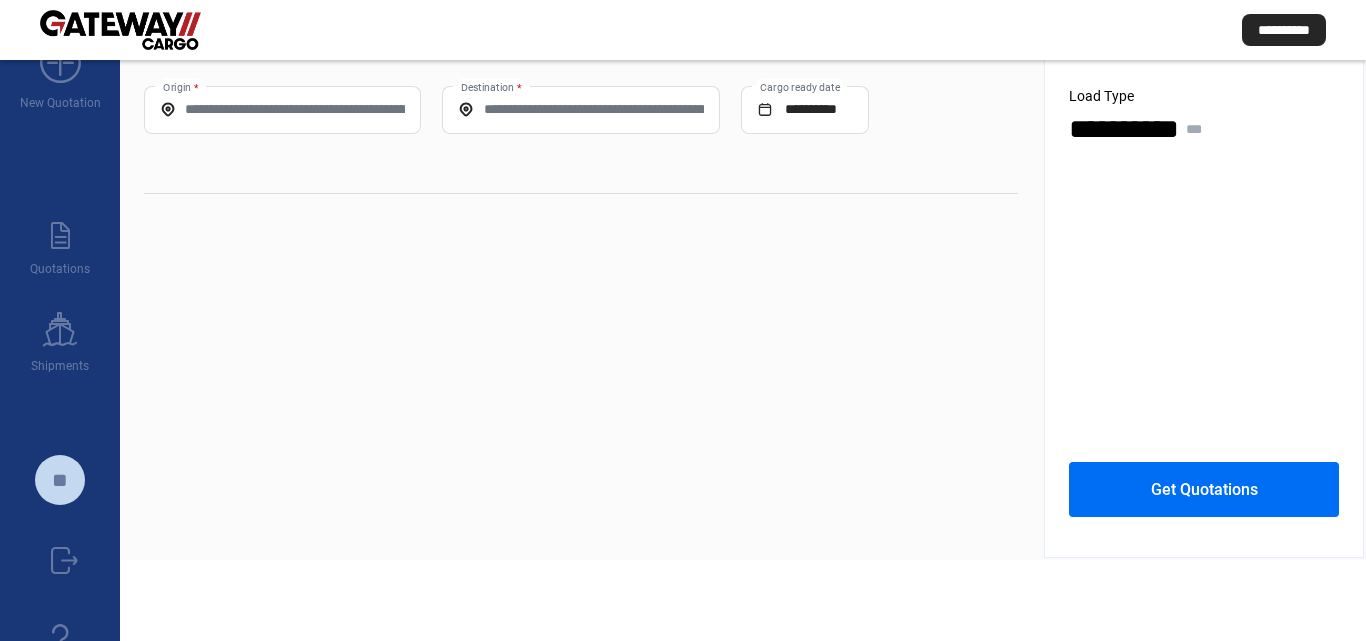 scroll, scrollTop: 0, scrollLeft: 0, axis: both 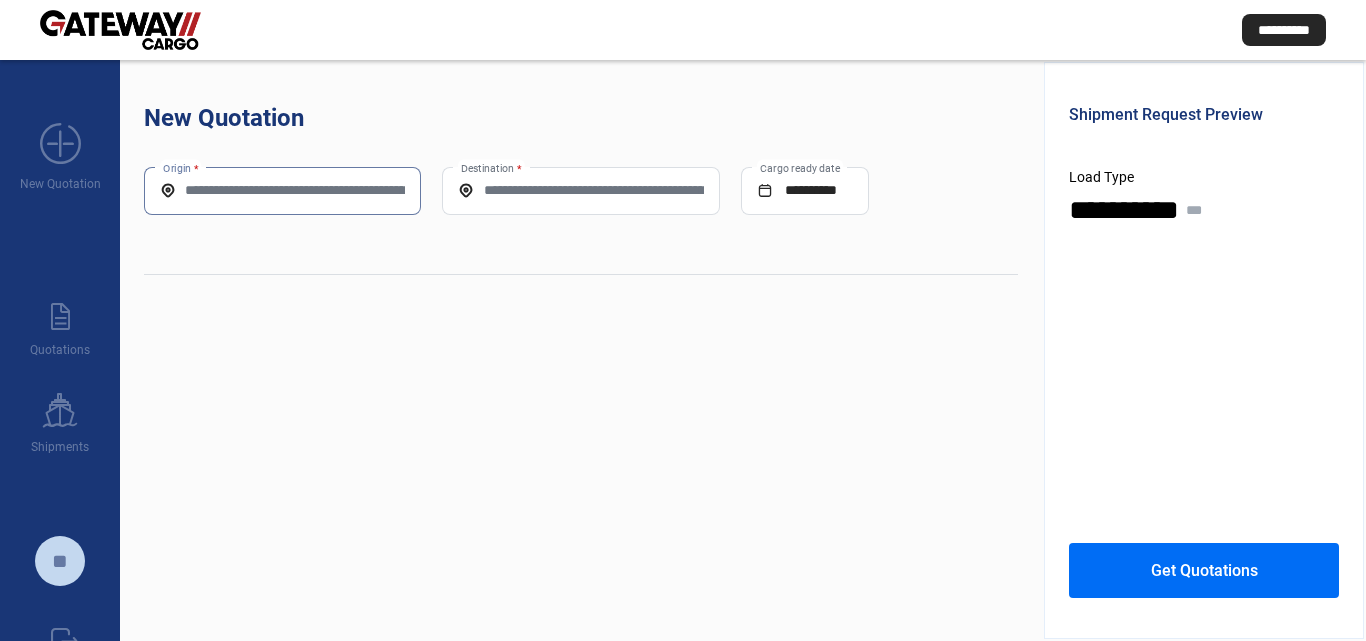 click on "Origin *" at bounding box center [282, 190] 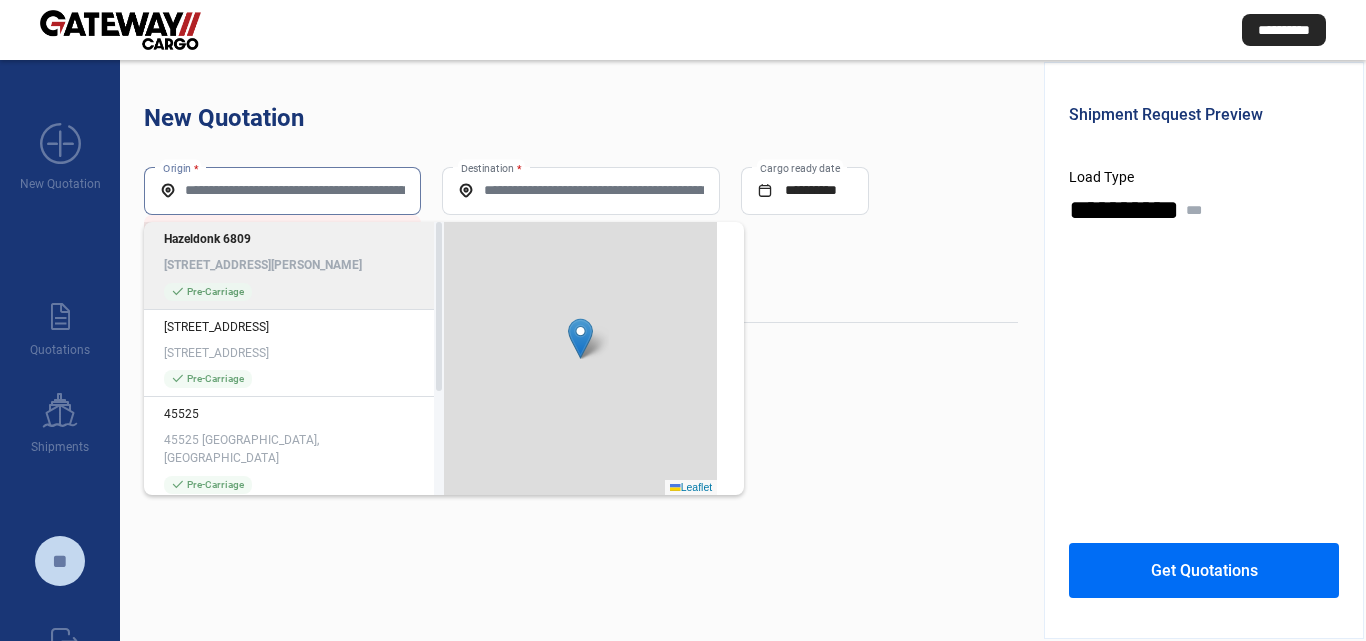 paste on "**********" 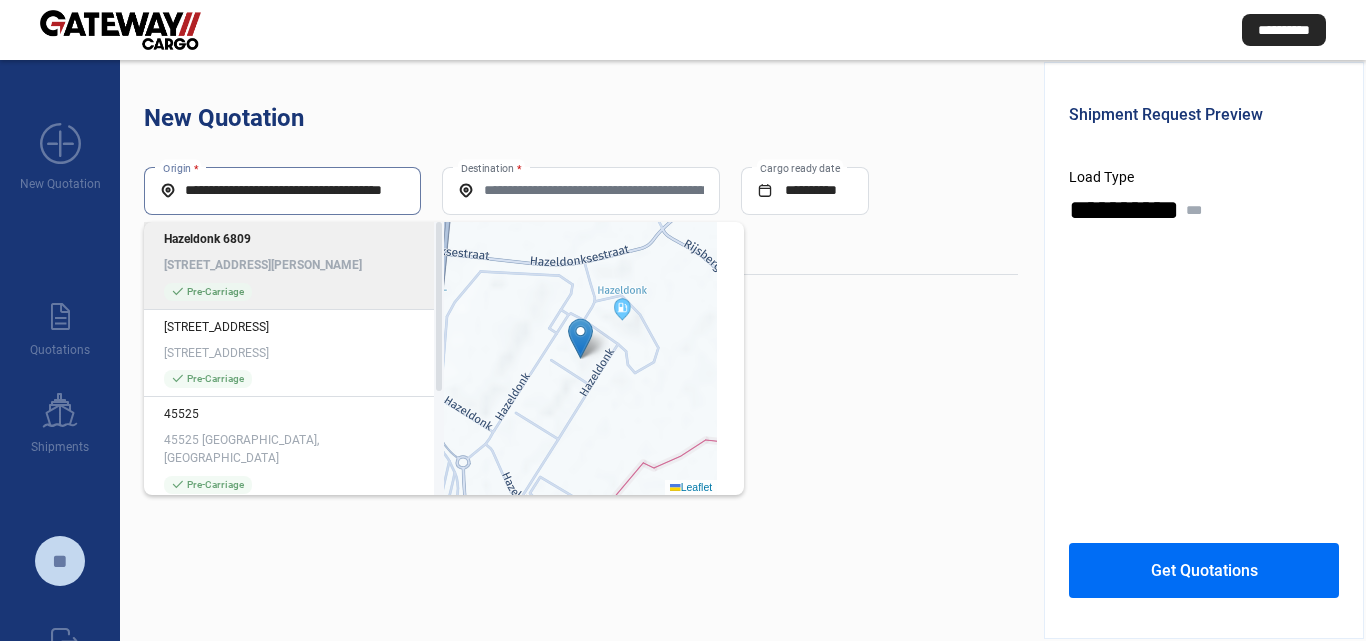 scroll, scrollTop: 0, scrollLeft: 47, axis: horizontal 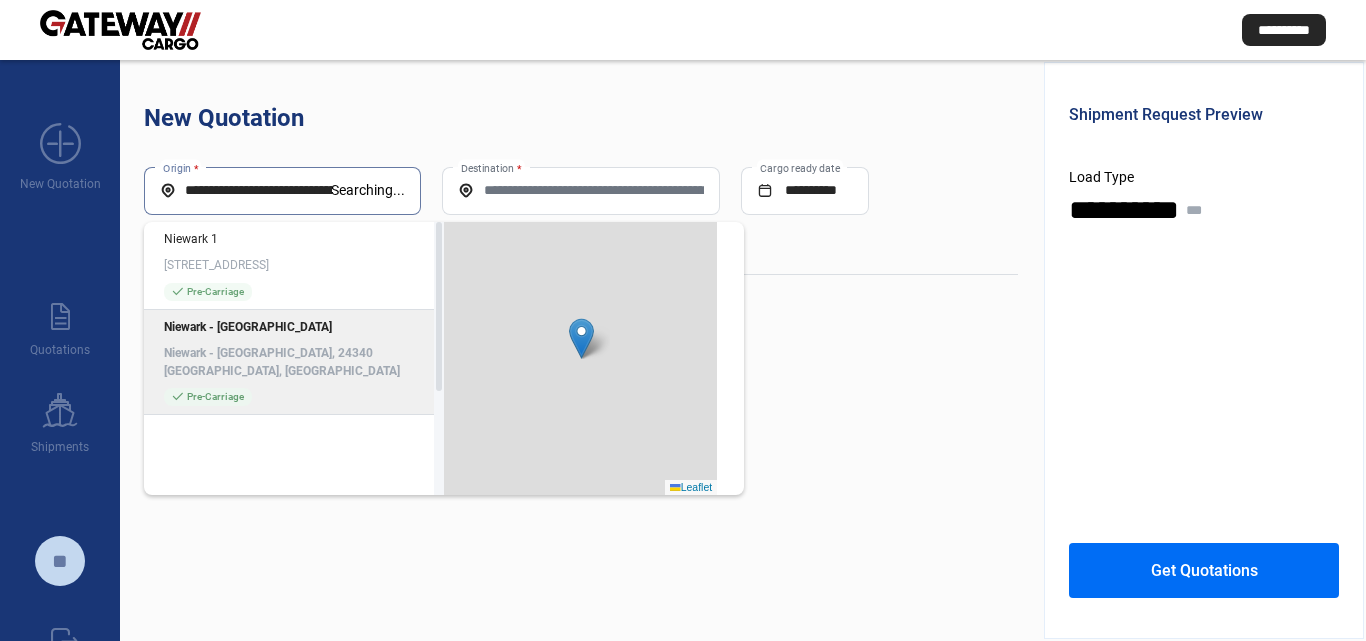 click on "Niewark - [GEOGRAPHIC_DATA], 24340 [GEOGRAPHIC_DATA], [GEOGRAPHIC_DATA]" 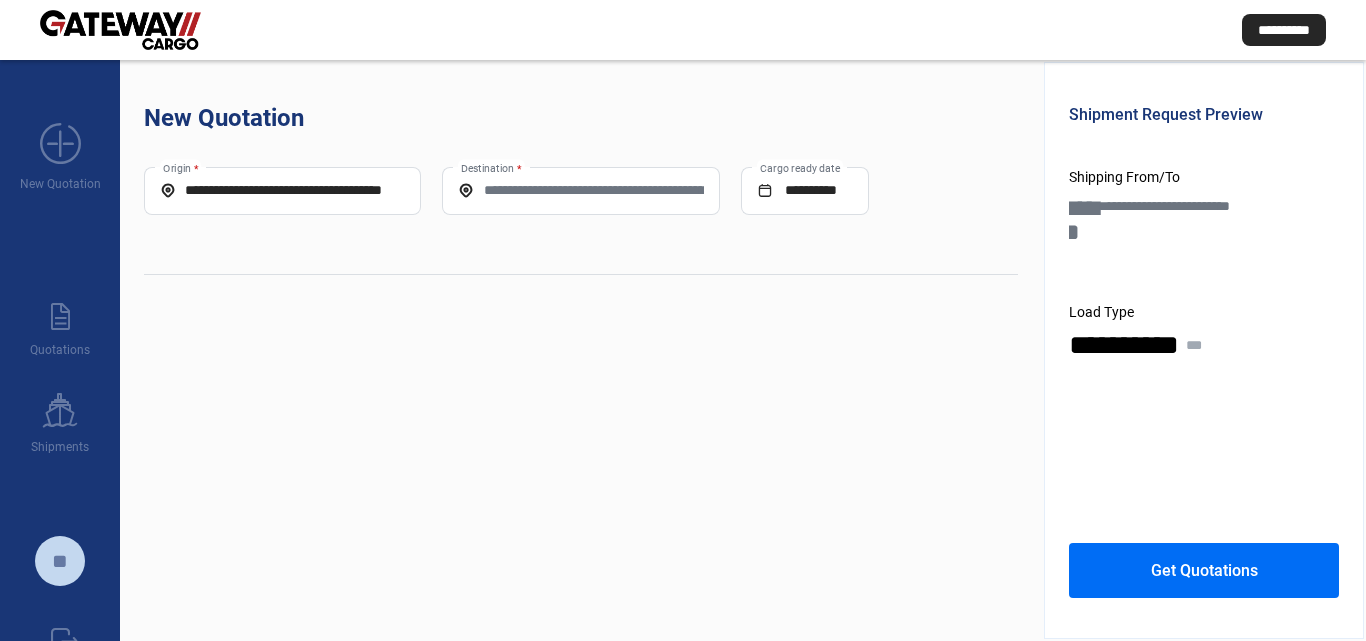 type on "**********" 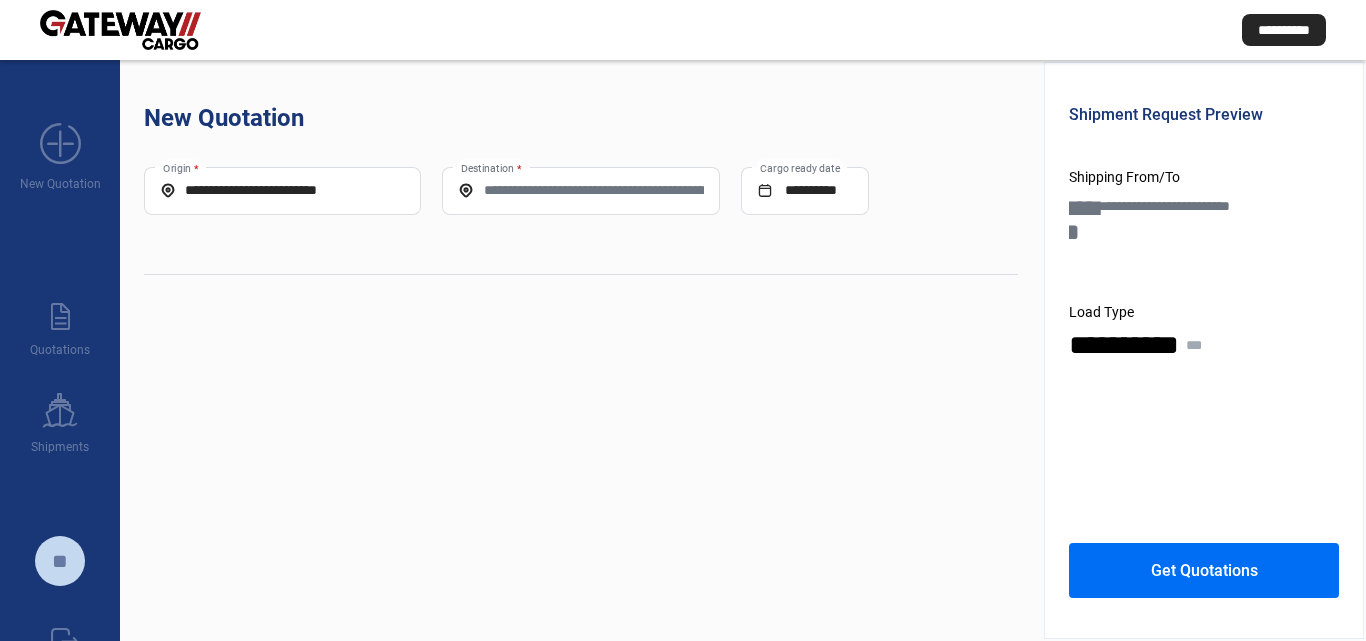 click on "Destination *" at bounding box center (580, 190) 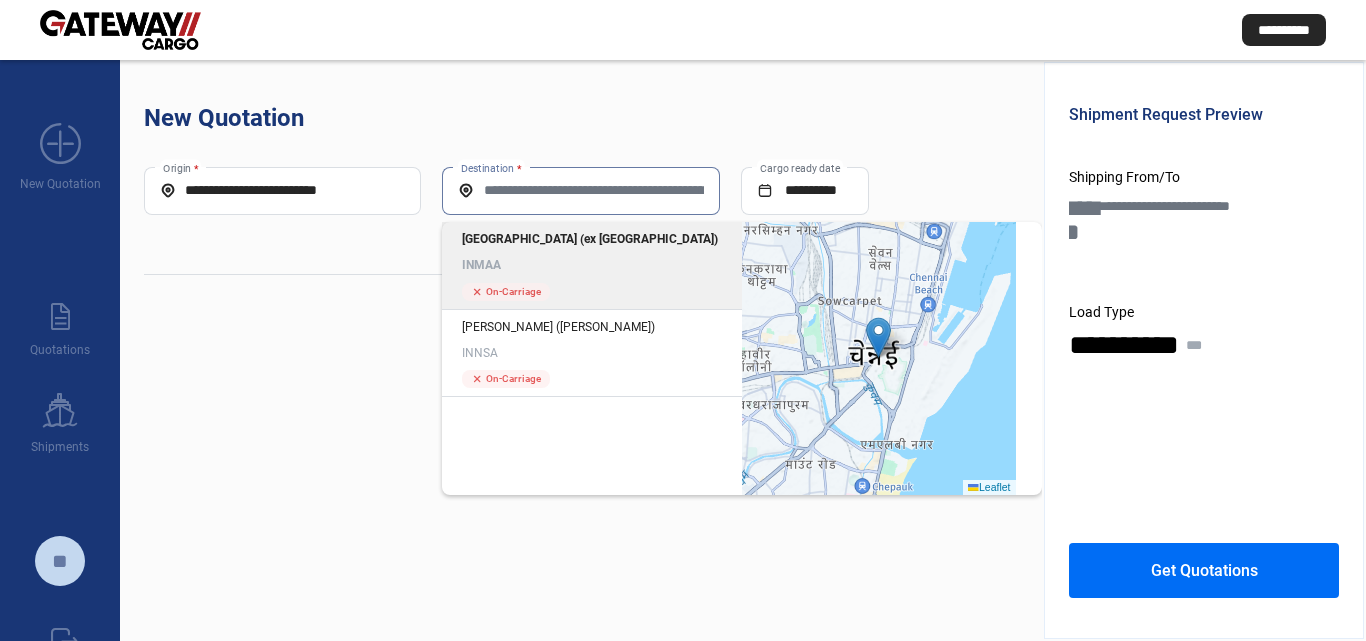 click on "[GEOGRAPHIC_DATA] (ex [GEOGRAPHIC_DATA]) INMAA" 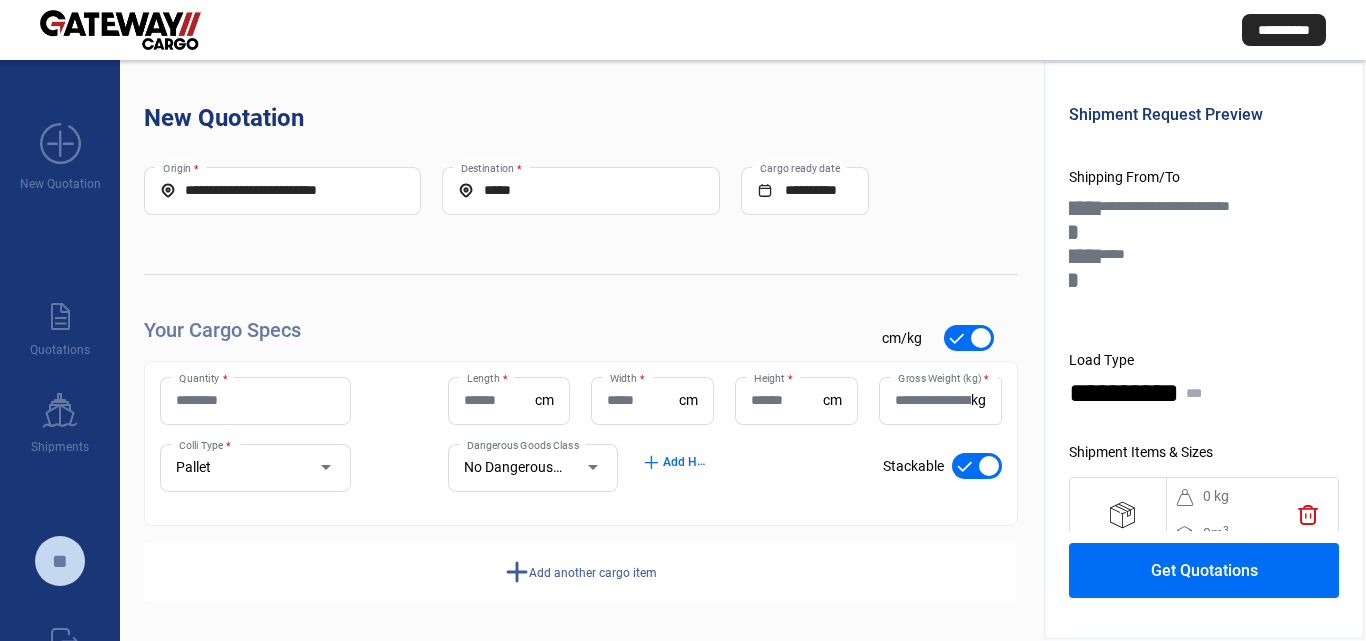 click on "Quantity *" at bounding box center (255, 400) 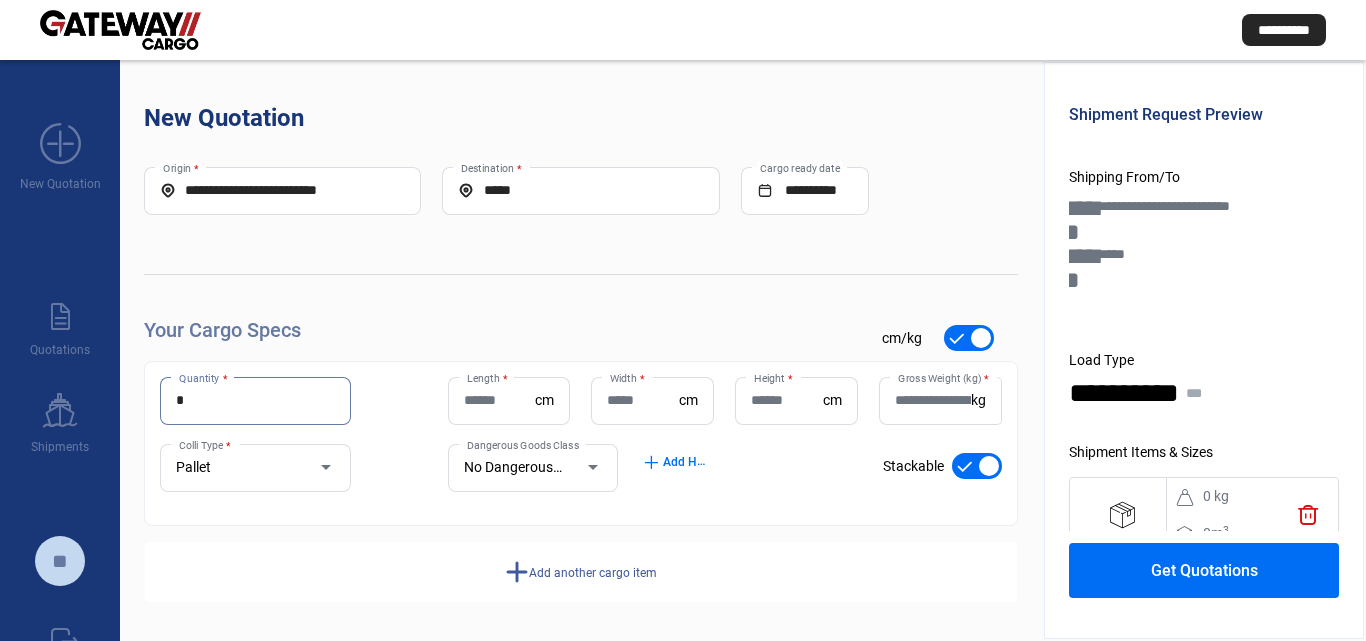 type on "*" 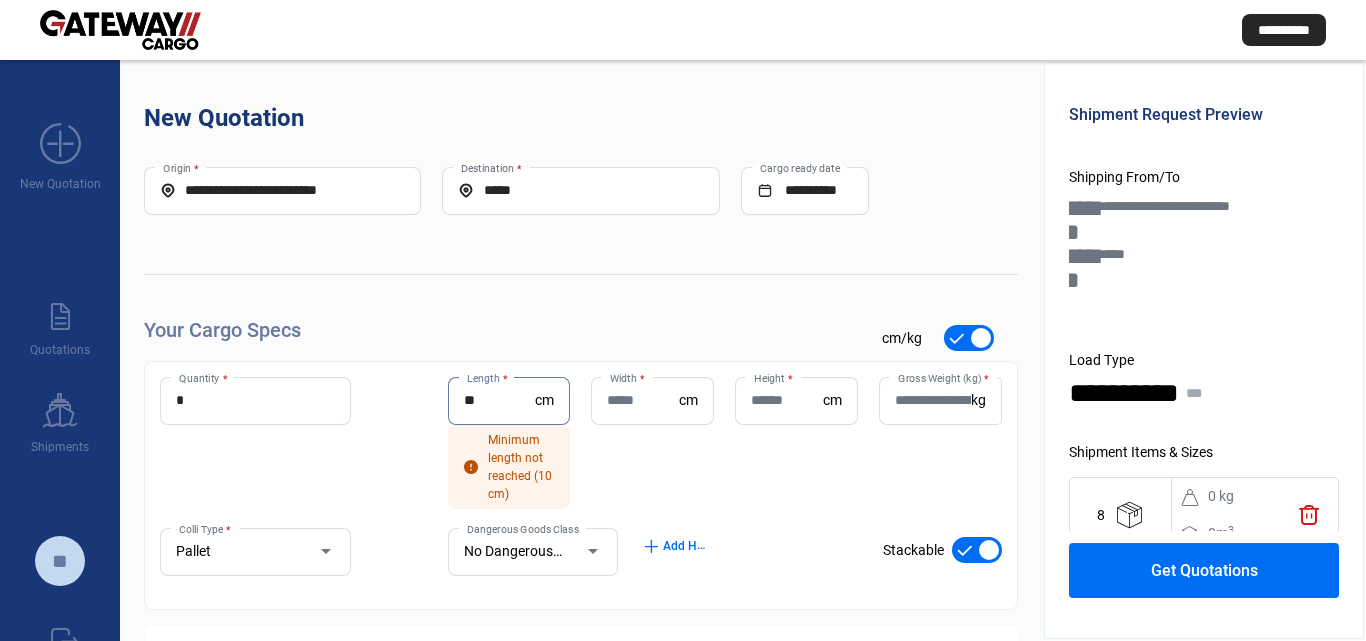 type on "**" 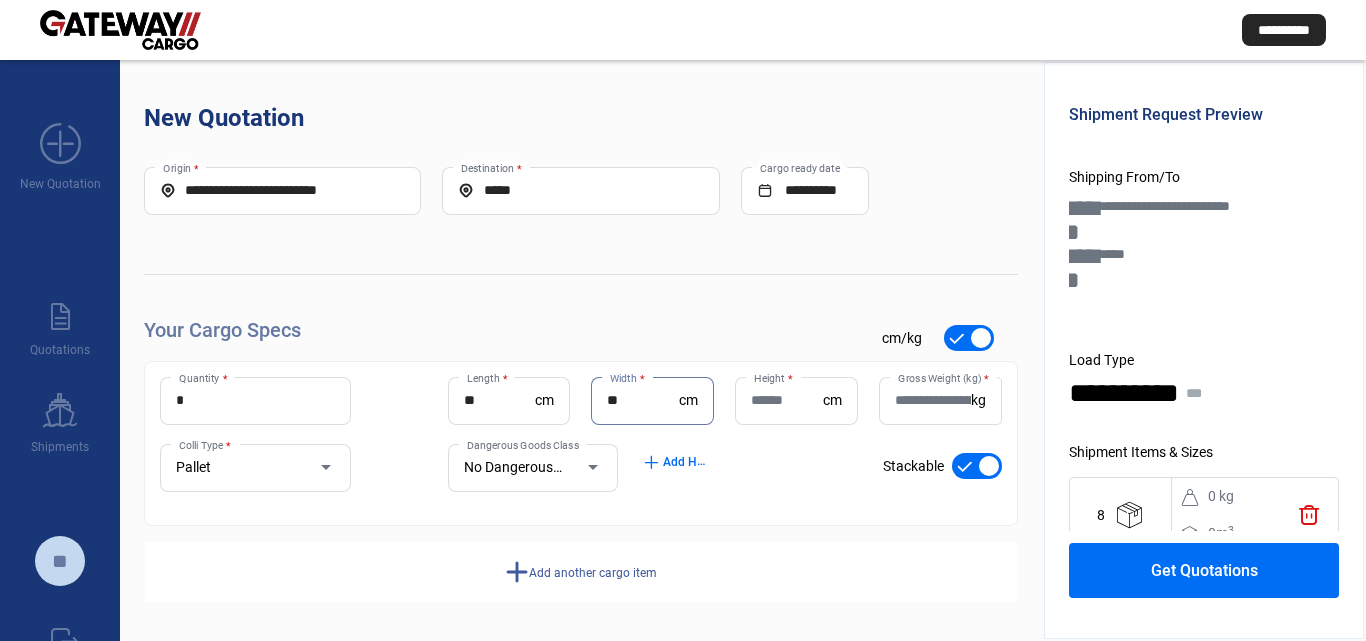 type on "**" 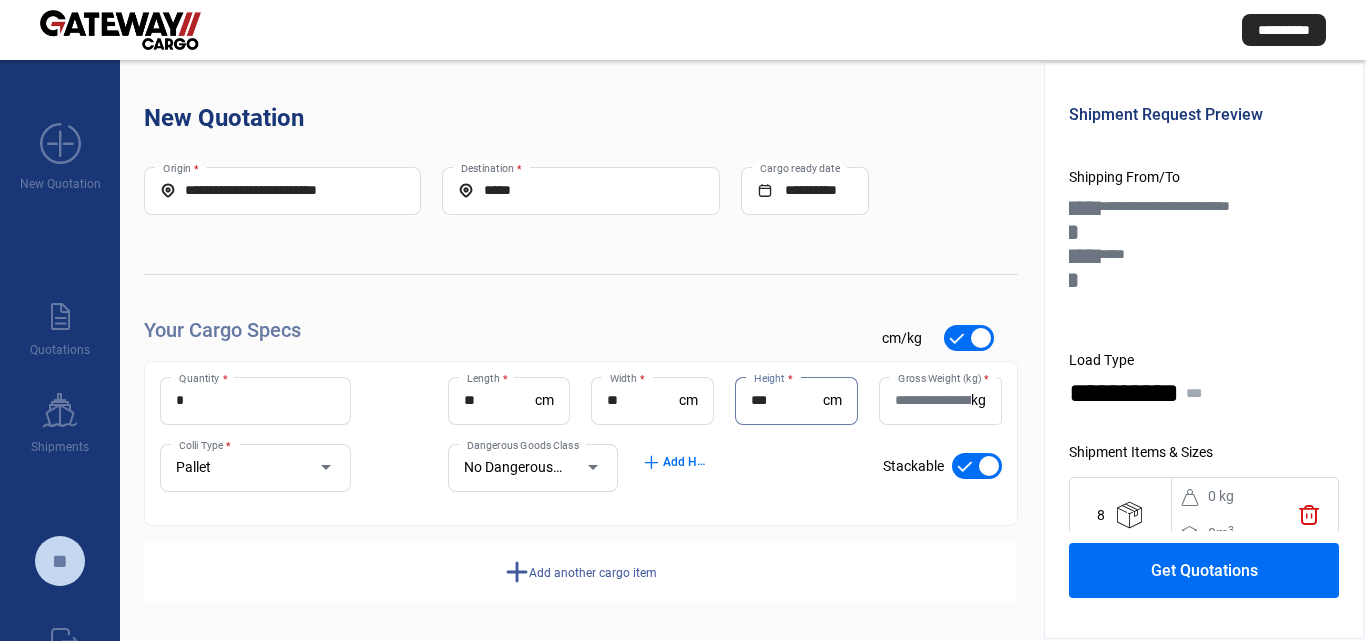 type on "***" 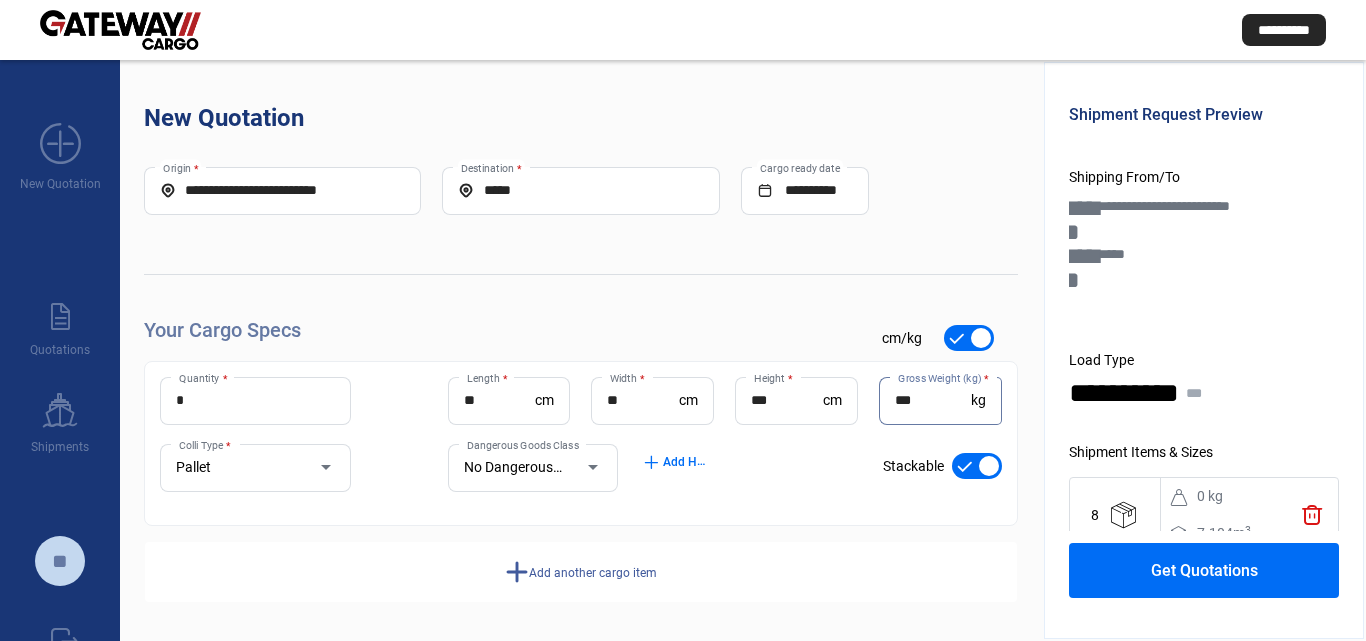 type on "***" 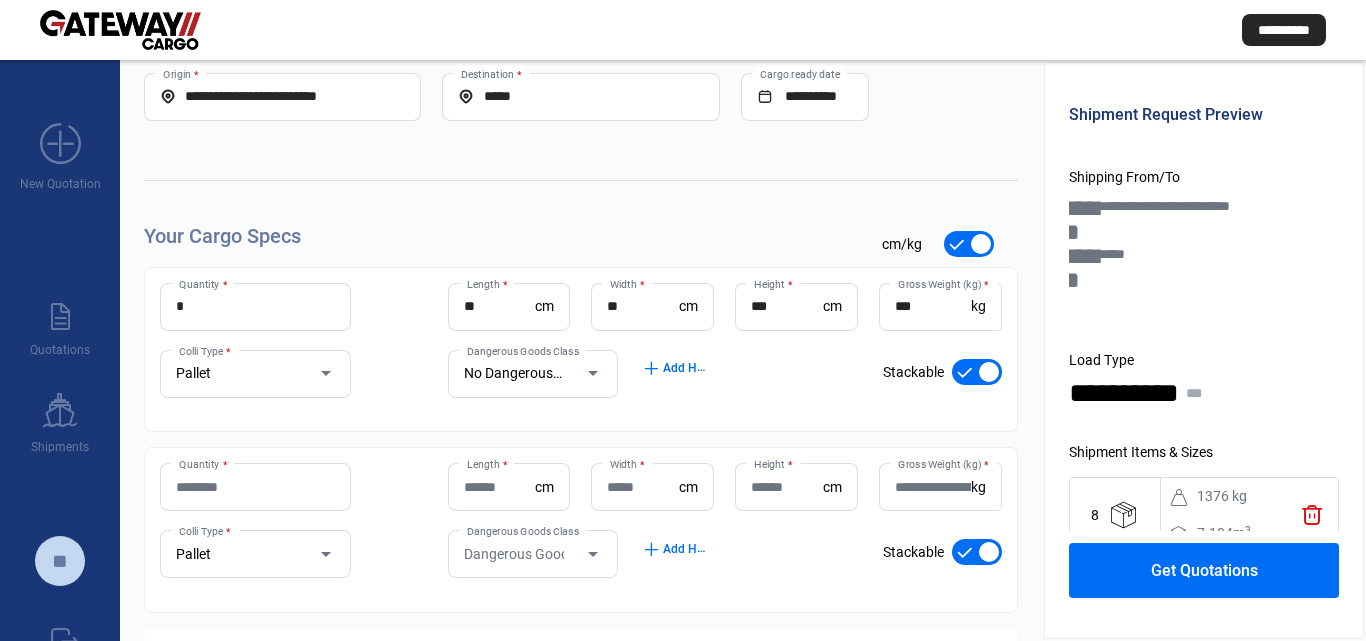 scroll, scrollTop: 183, scrollLeft: 0, axis: vertical 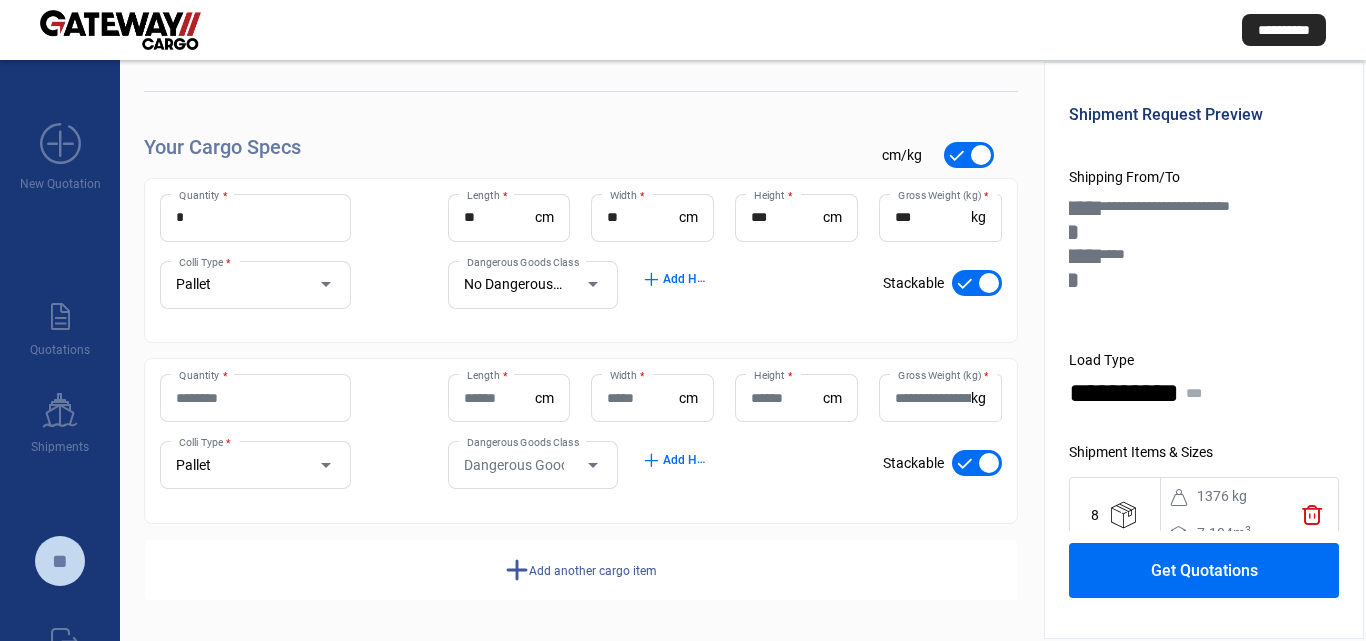 click on "Quantity *" at bounding box center (255, 398) 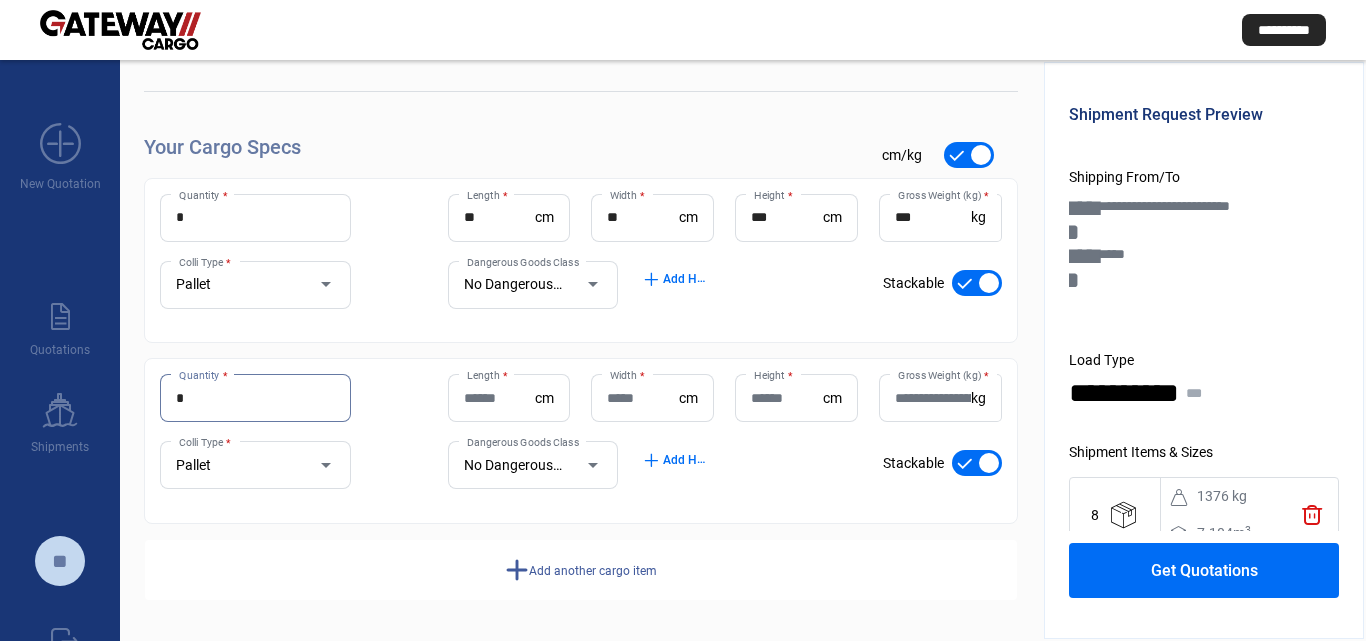 type on "*" 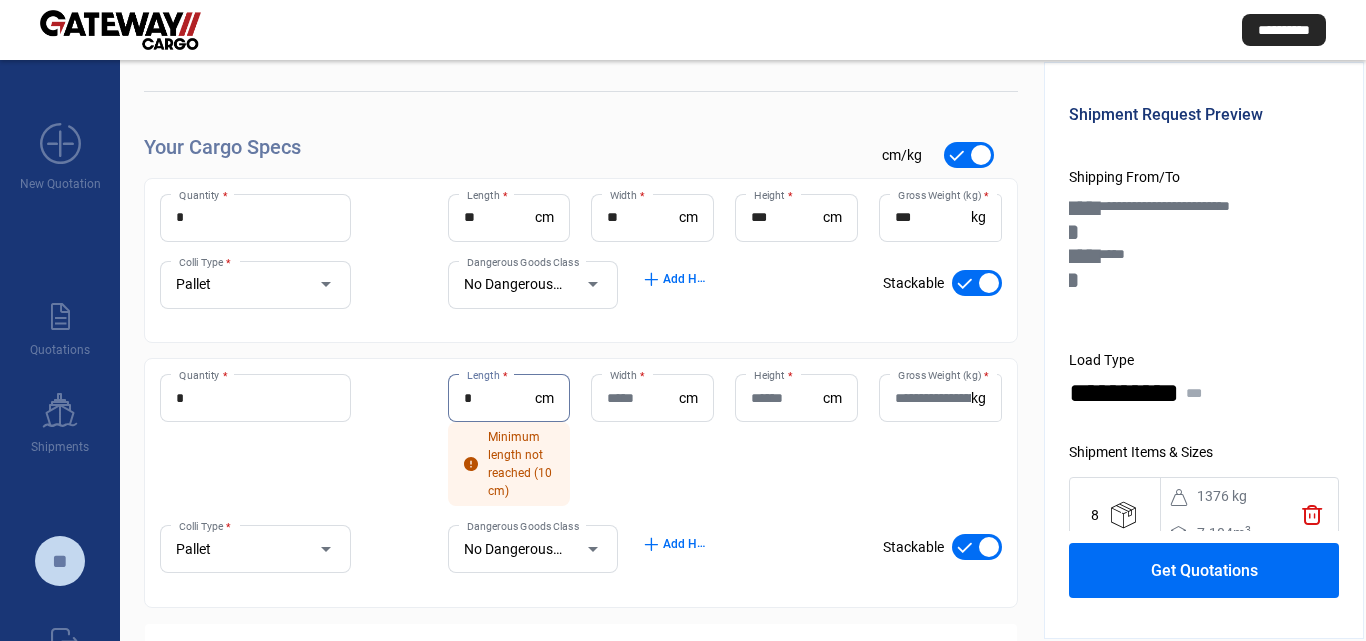 type on "*" 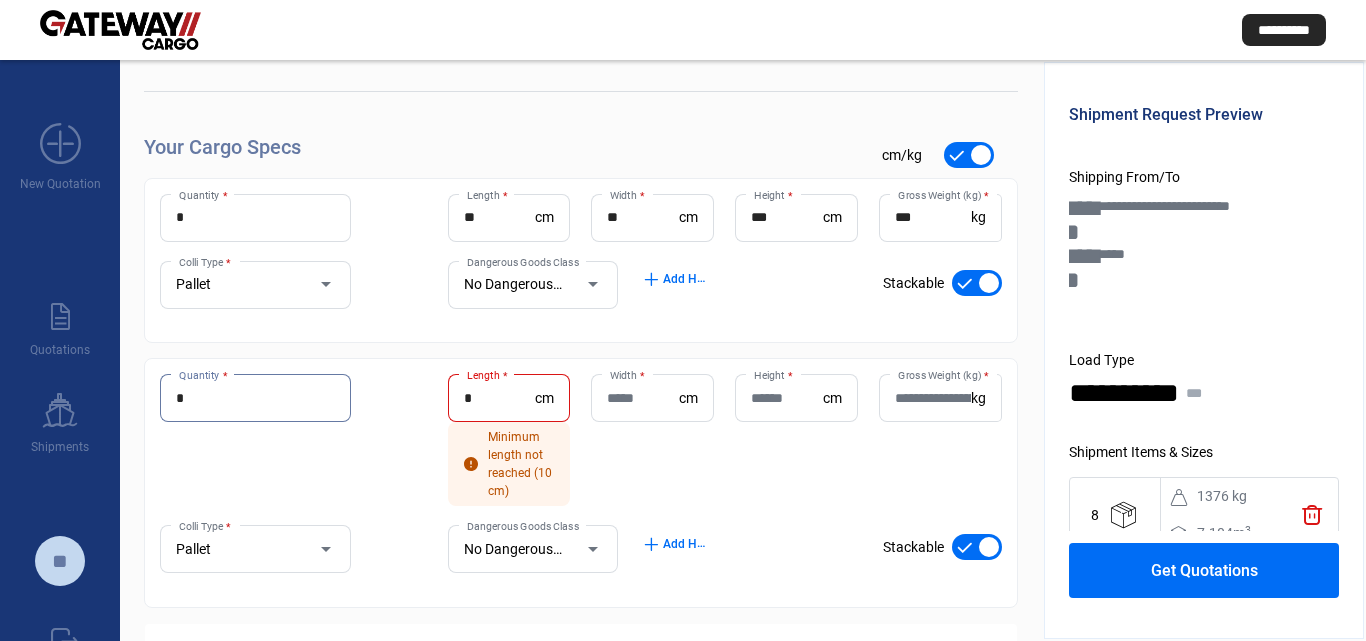 type on "*" 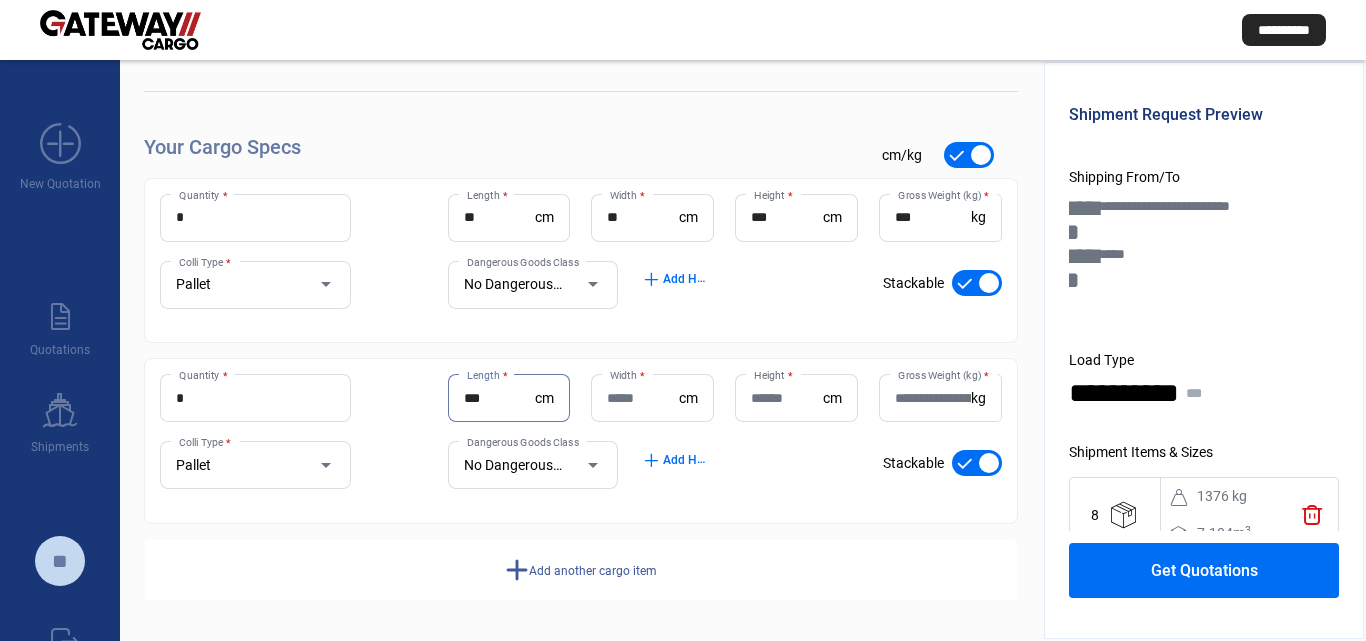 type on "***" 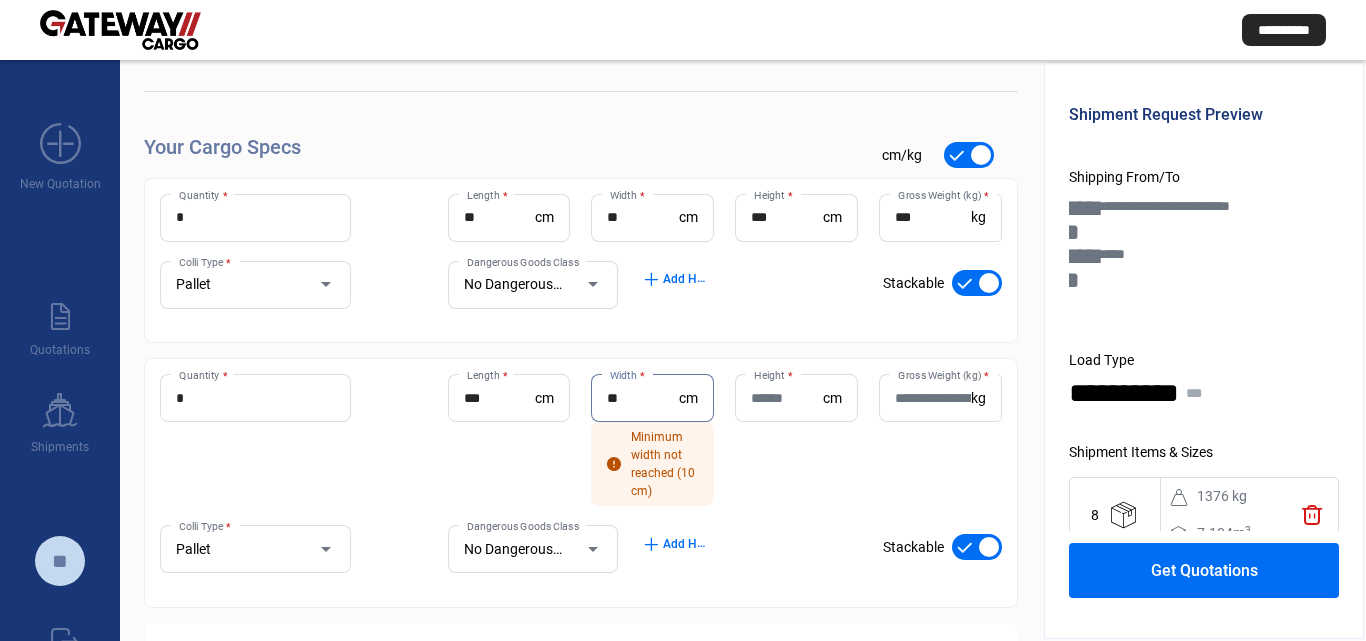 type on "**" 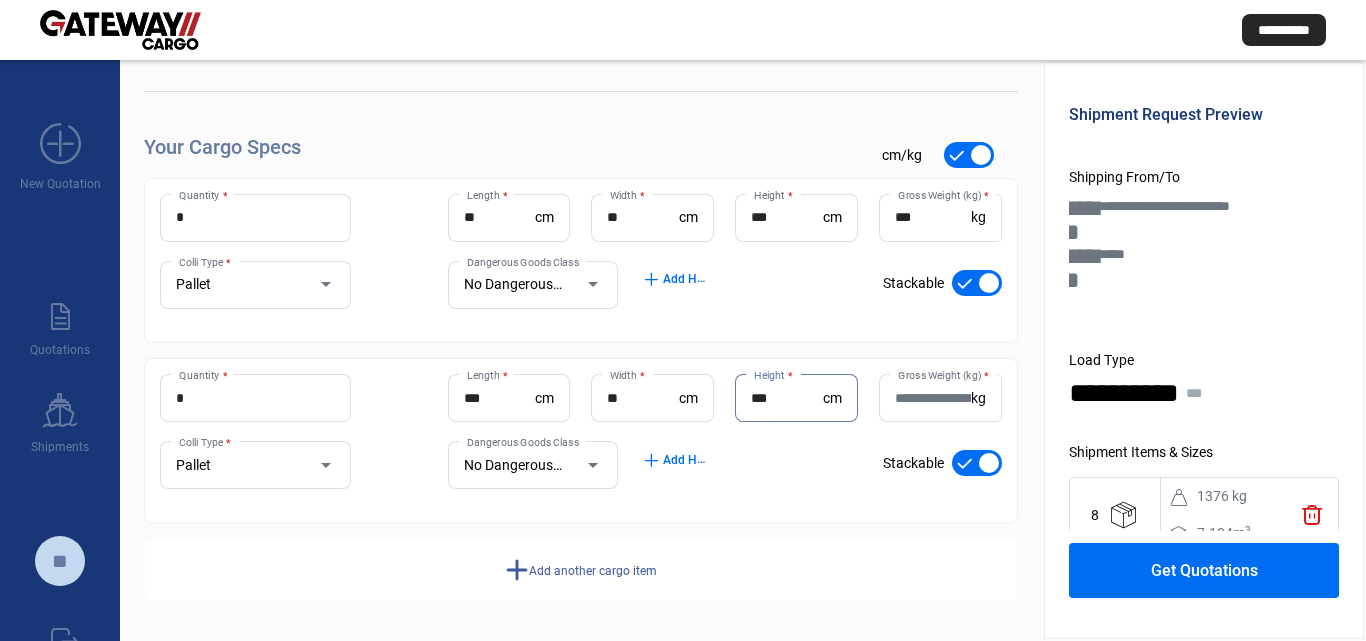 type on "***" 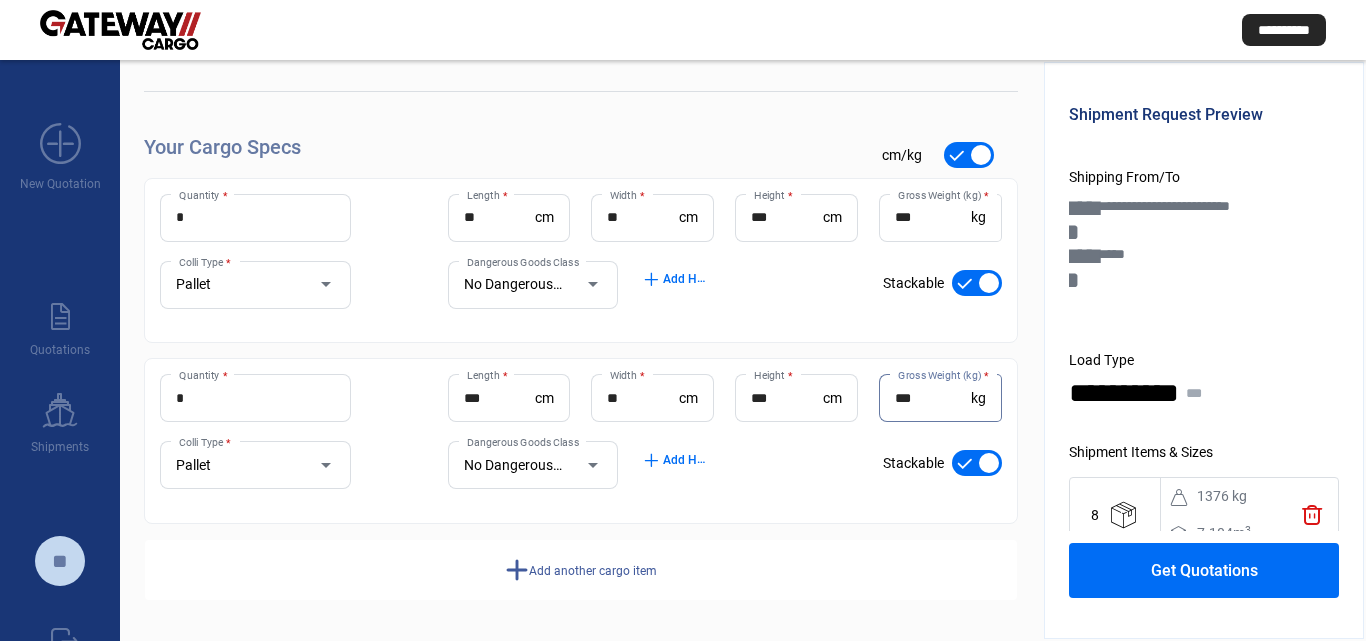 type on "***" 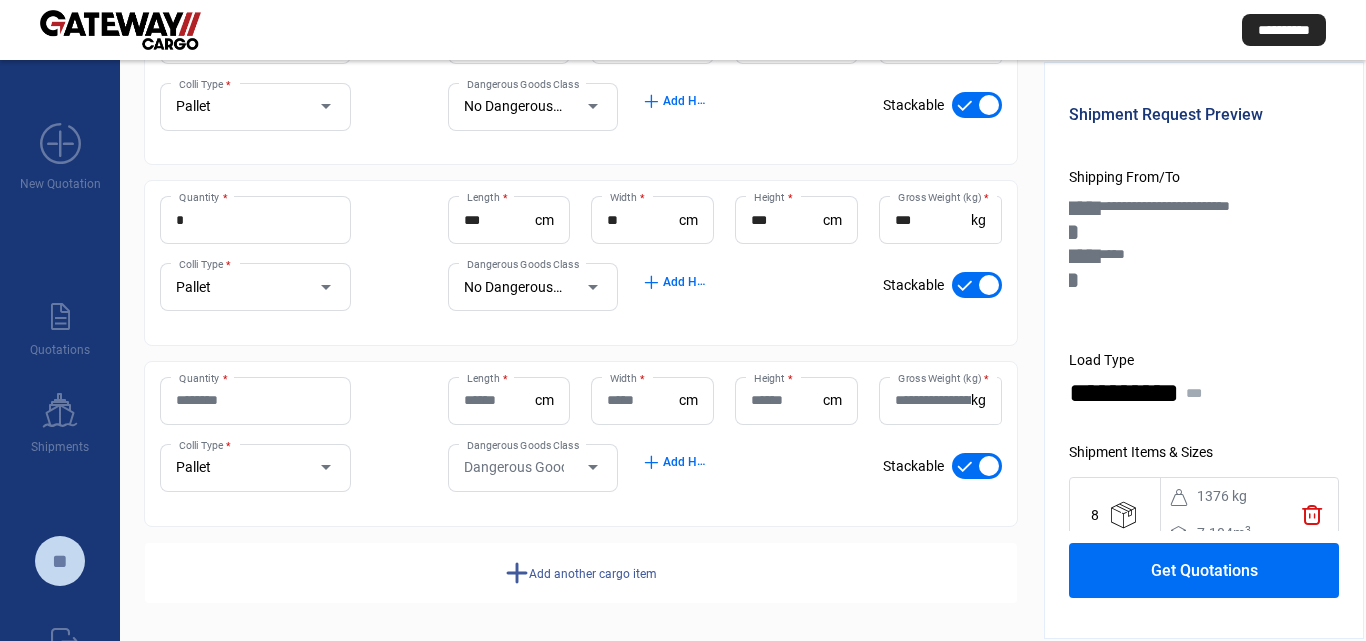 scroll, scrollTop: 364, scrollLeft: 0, axis: vertical 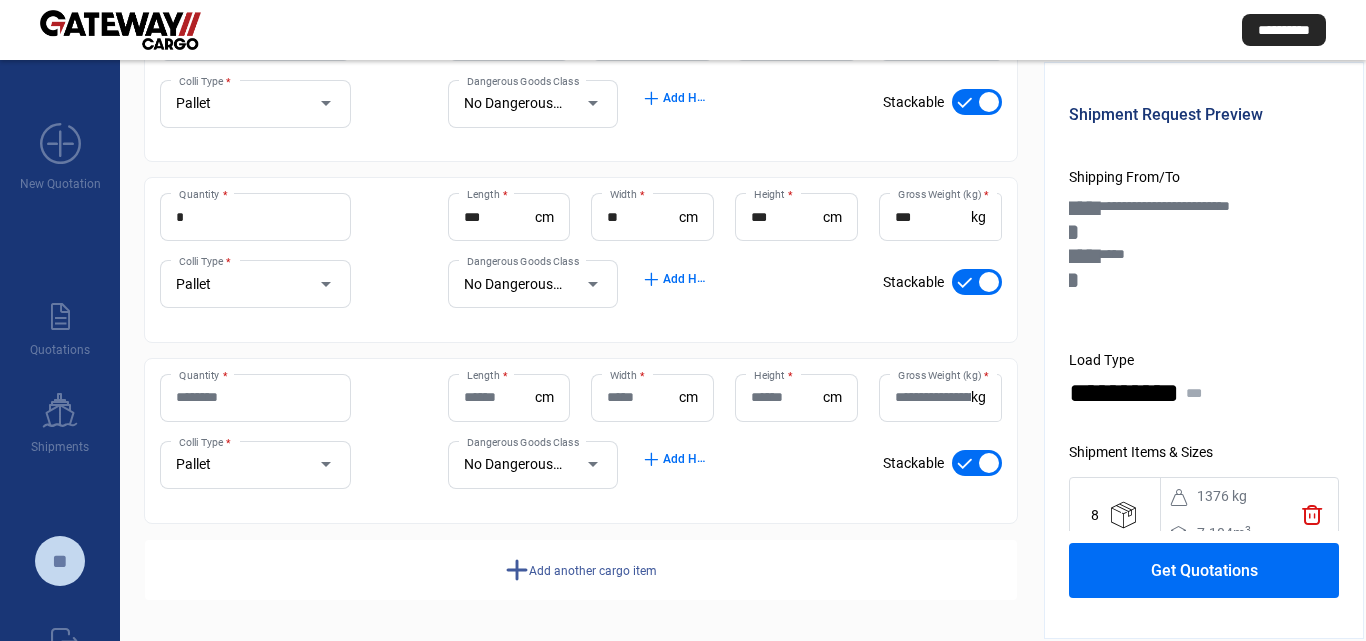 type 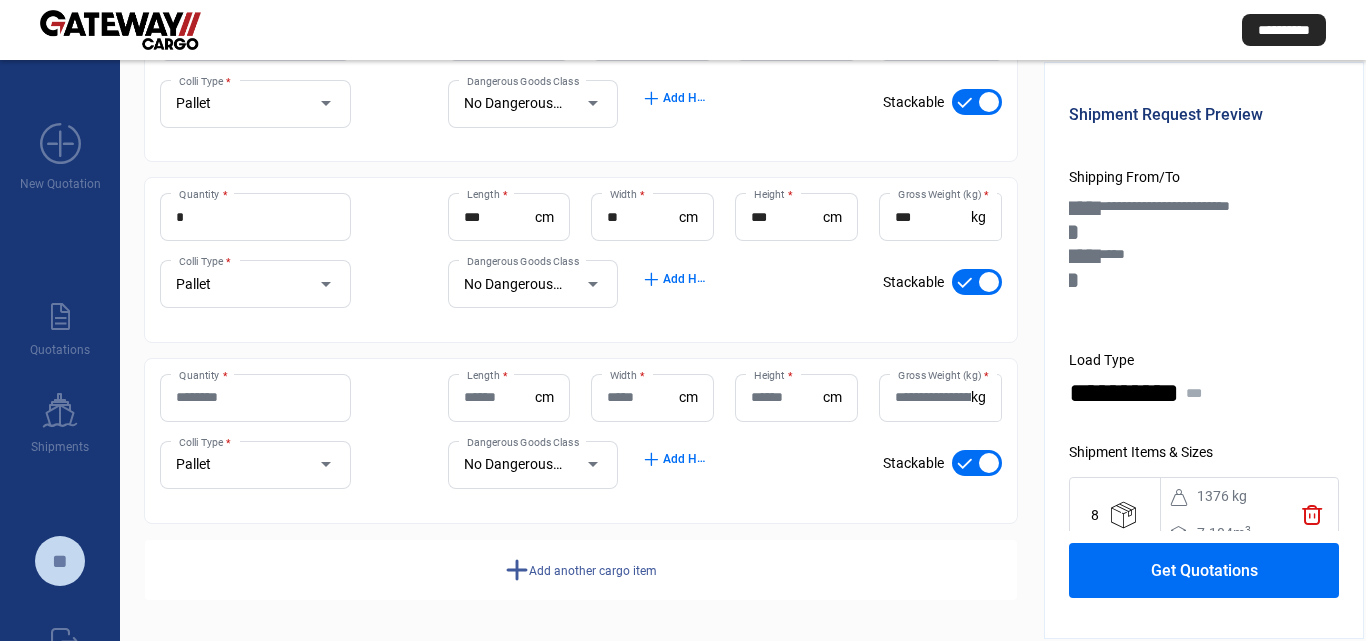 click on "Quantity *" at bounding box center (255, 397) 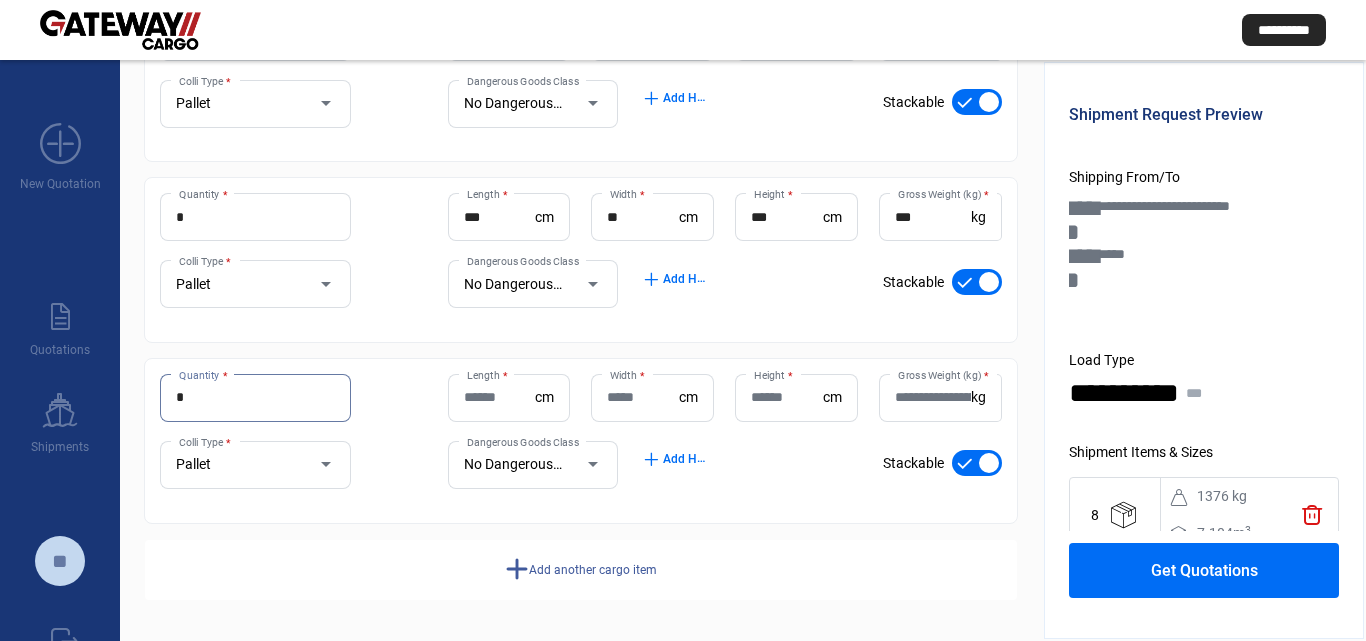 type on "*" 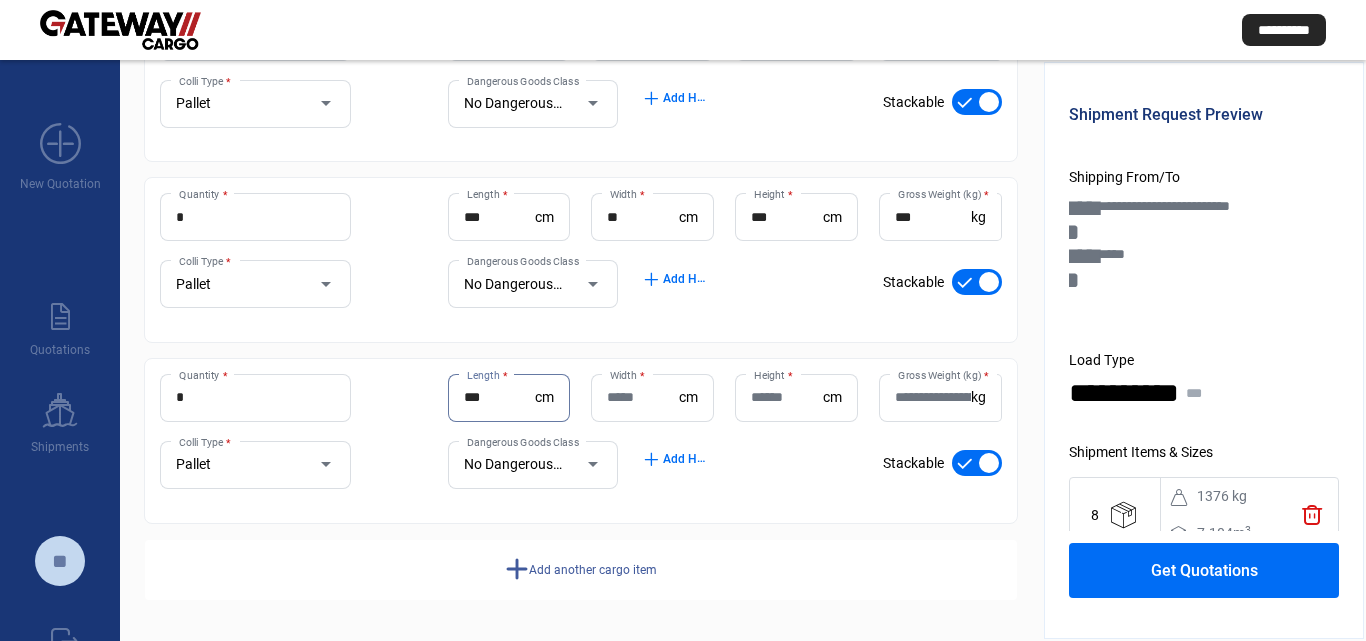 type on "***" 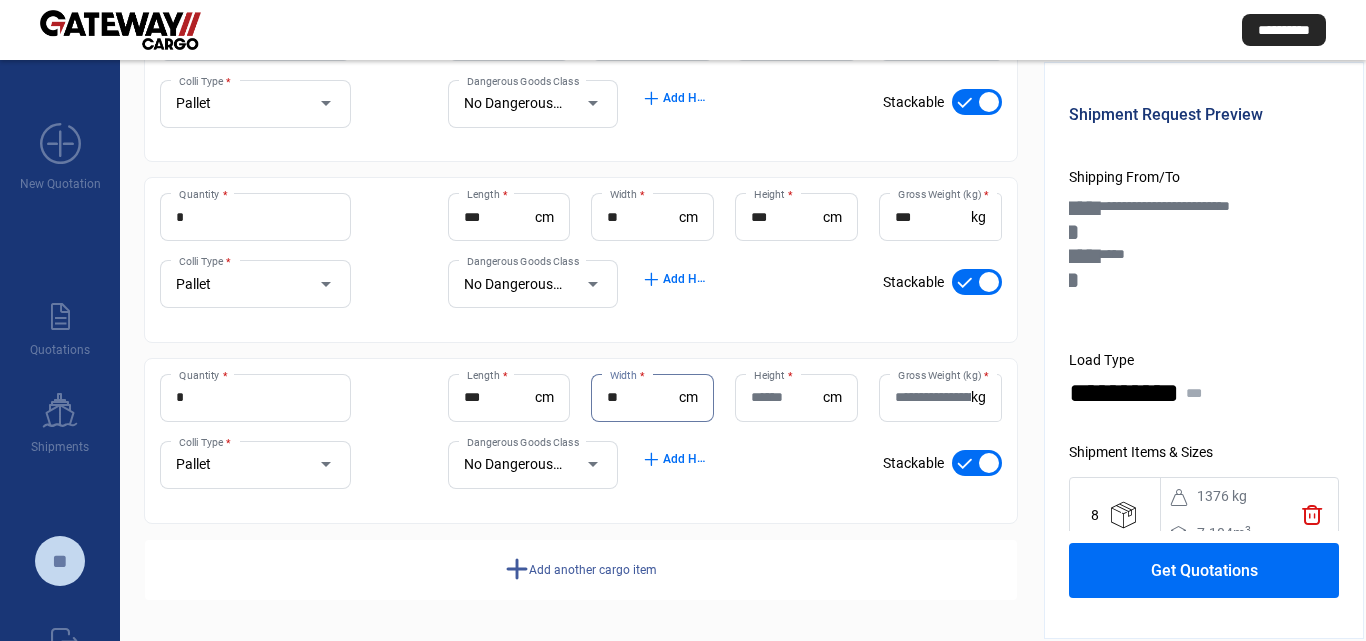 type on "**" 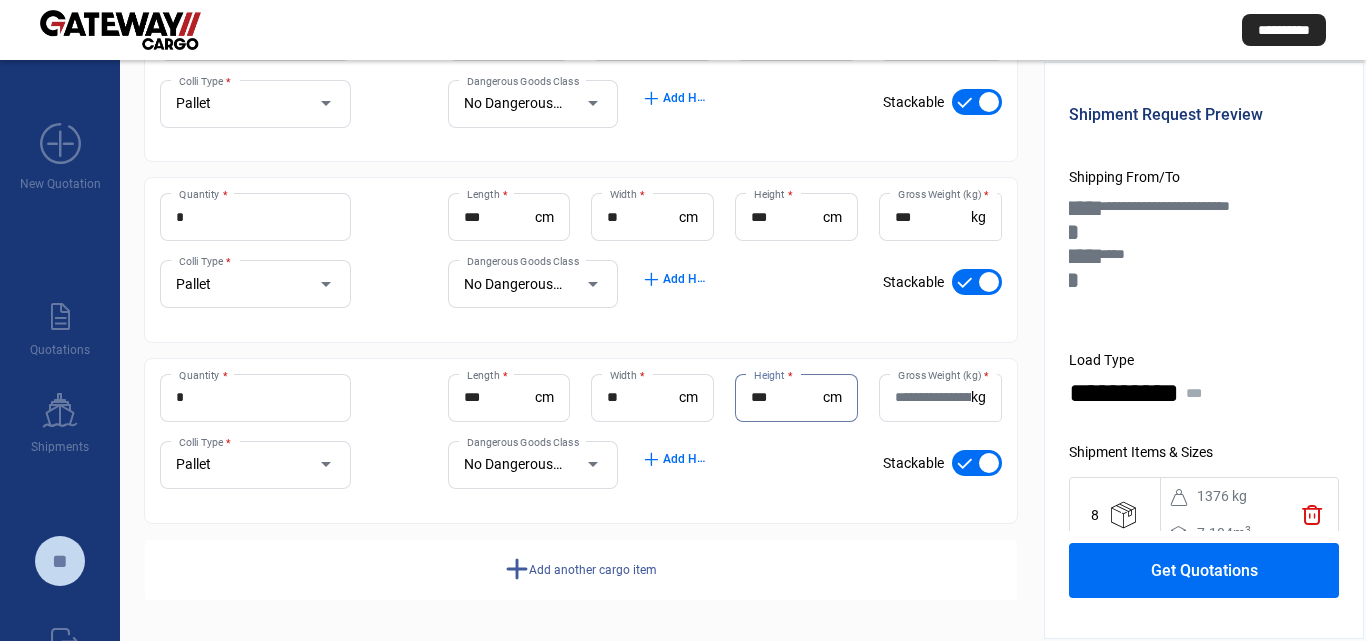 type on "***" 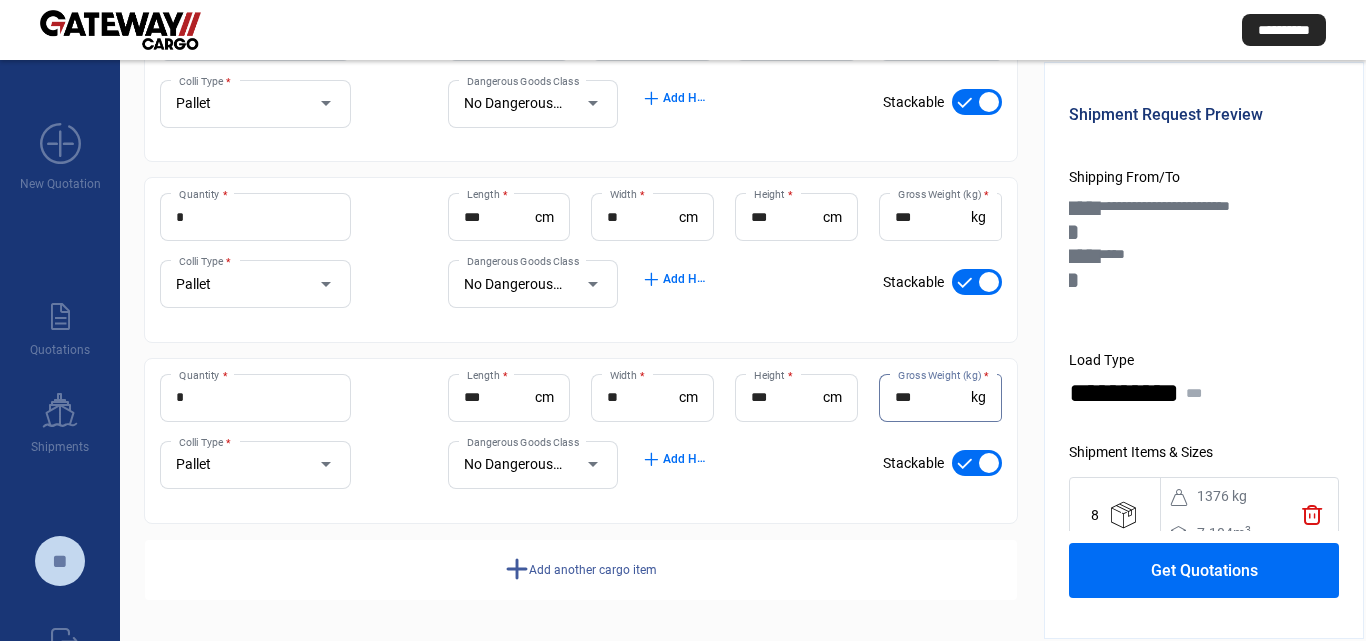 type on "***" 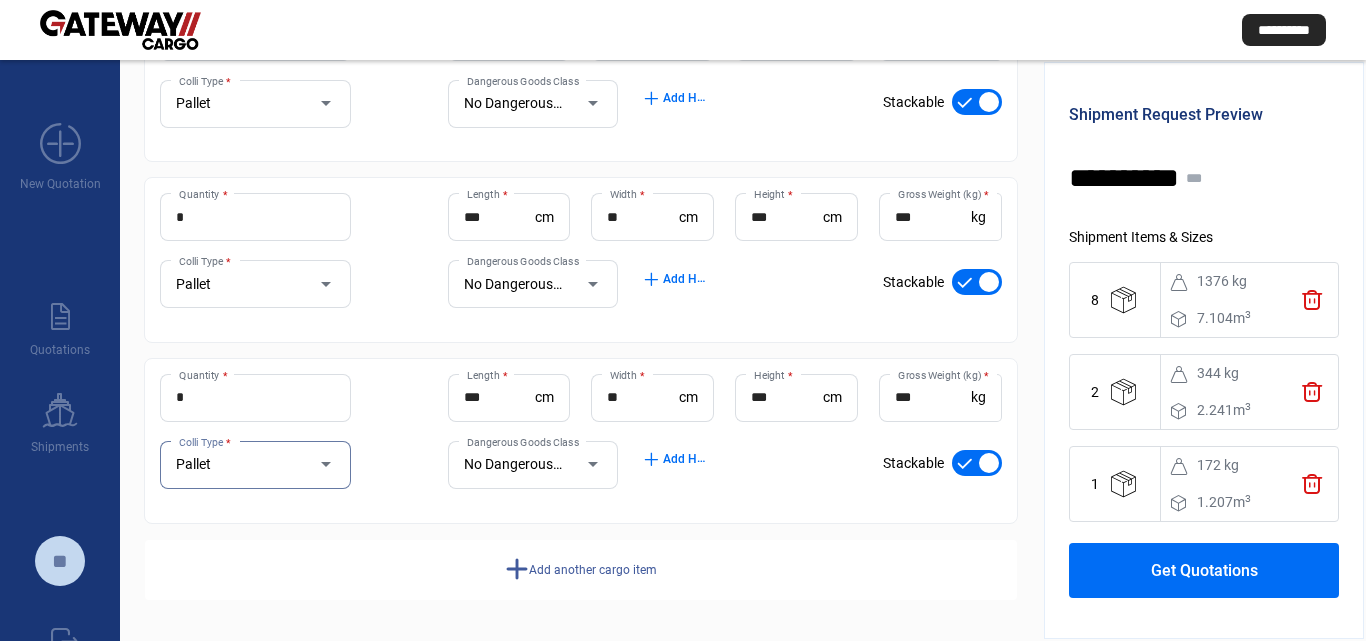 scroll, scrollTop: 223, scrollLeft: 0, axis: vertical 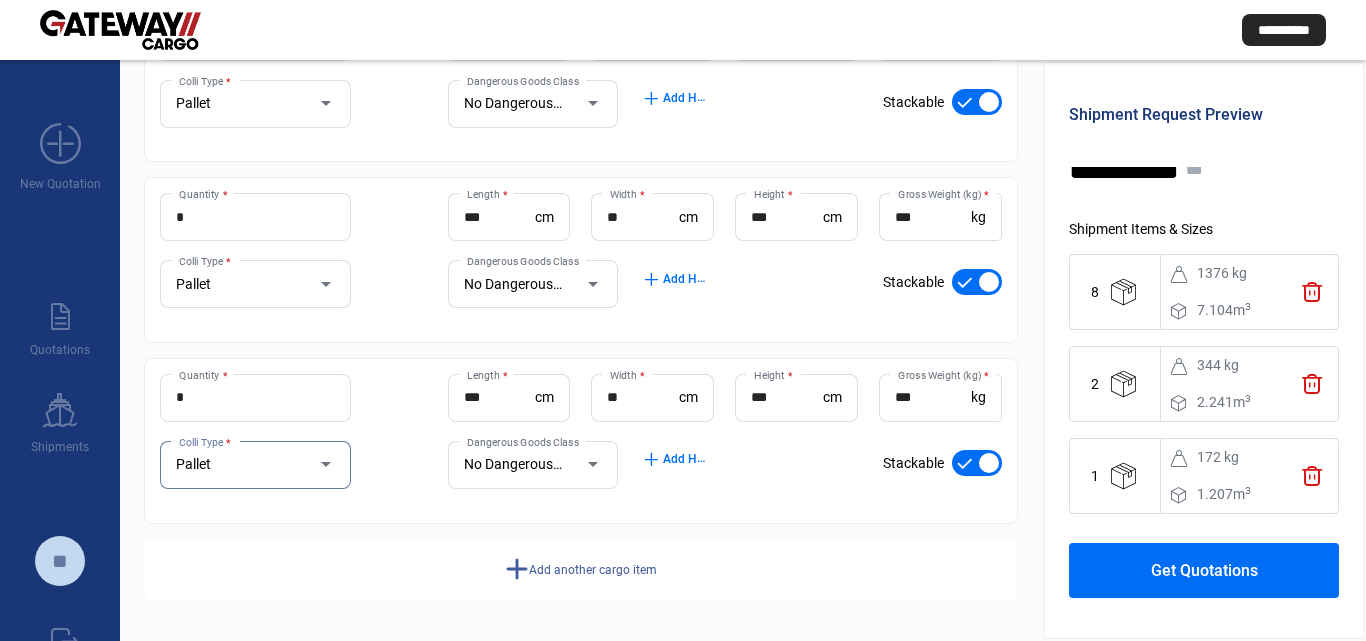 click on "Get Quotations" 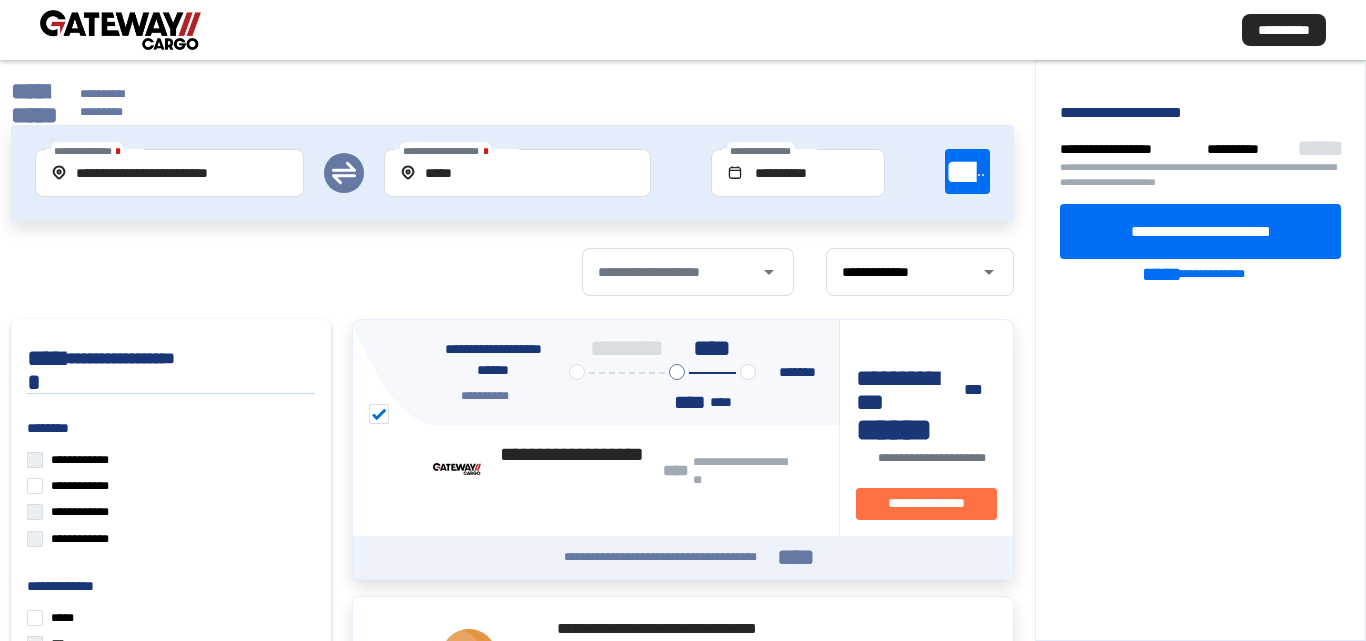 click on "**********" 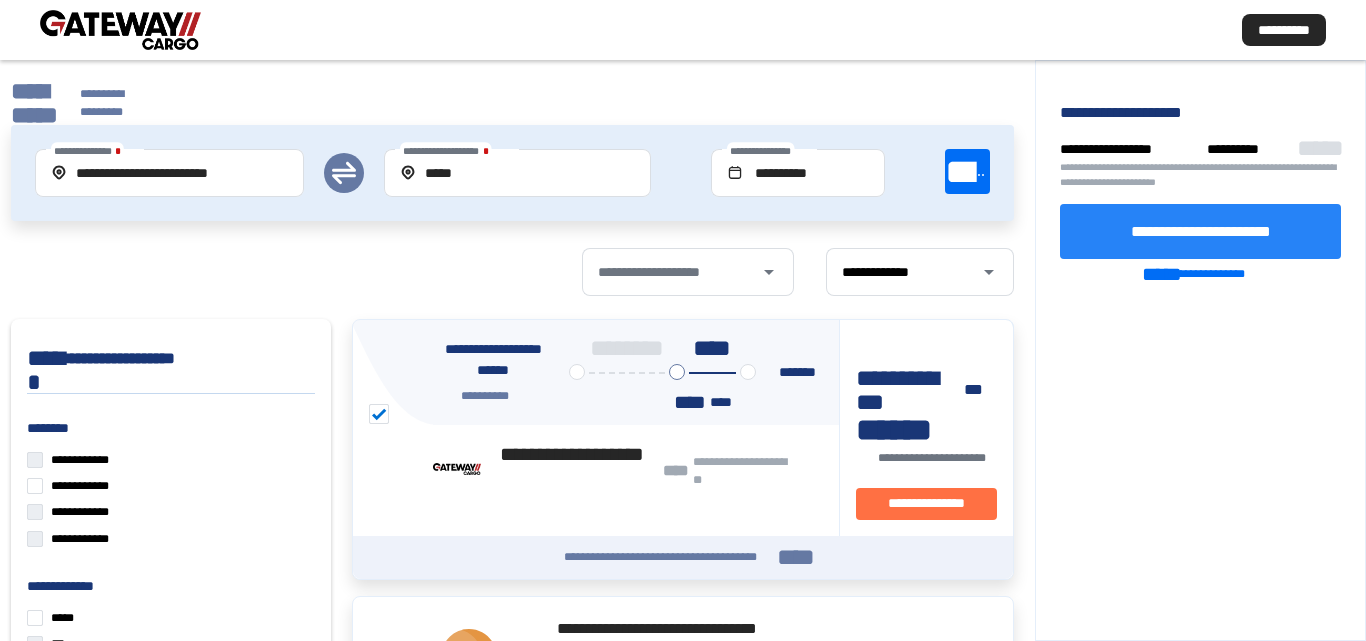 click on "**********" 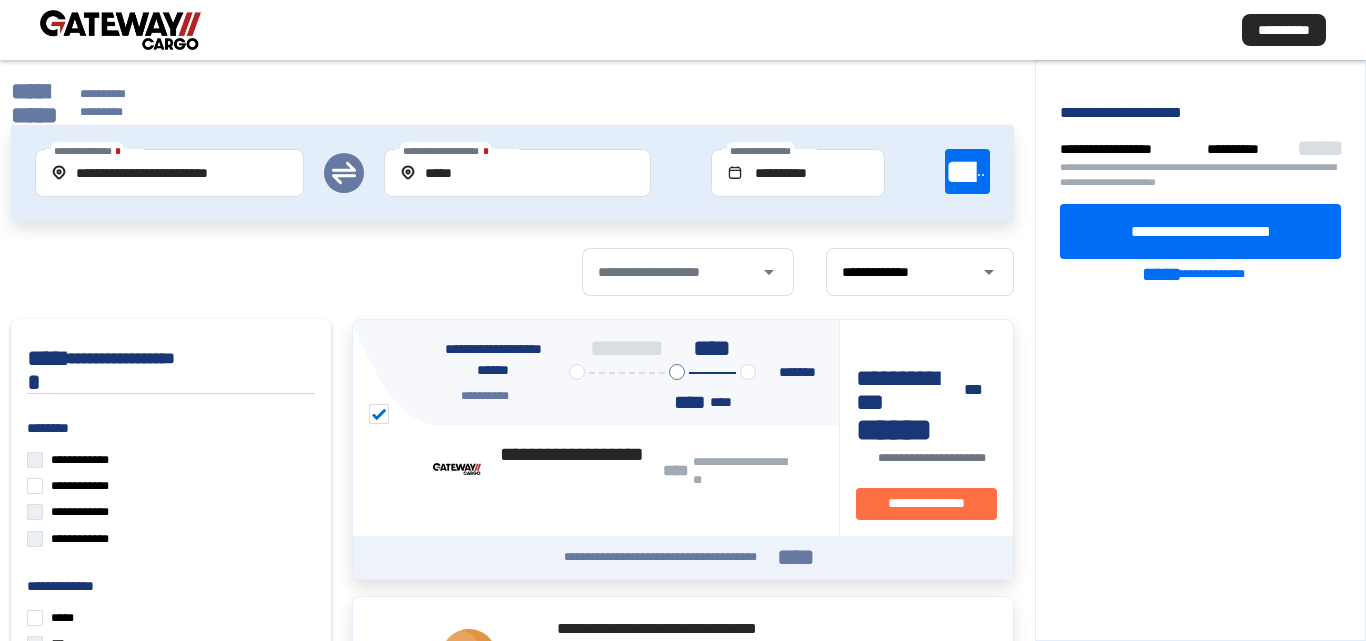 click on "**********" 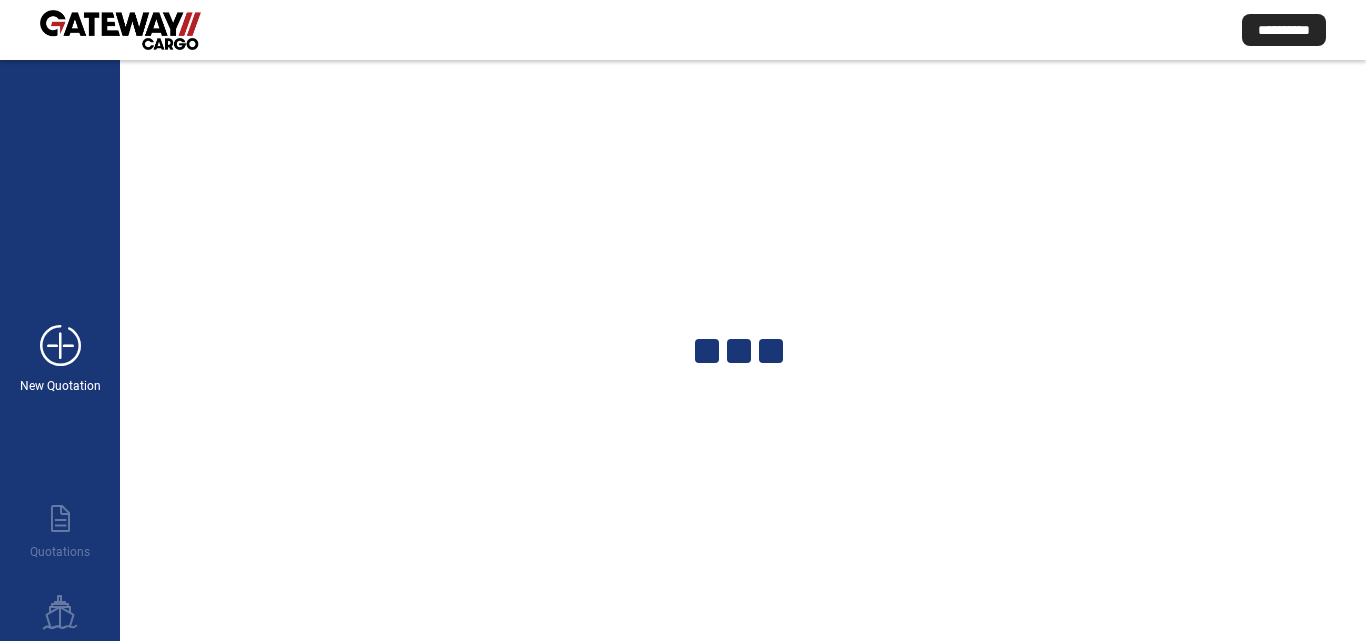 click on "New Quotation" at bounding box center [60, 386] 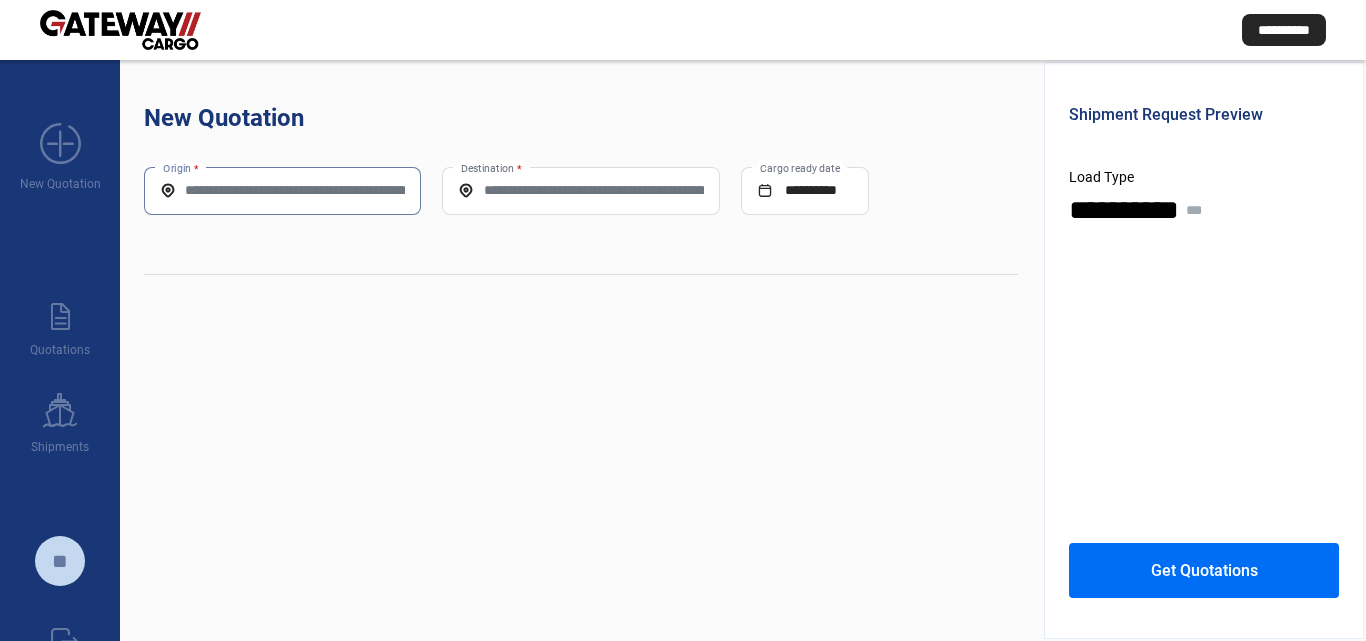click on "Origin *" at bounding box center (282, 190) 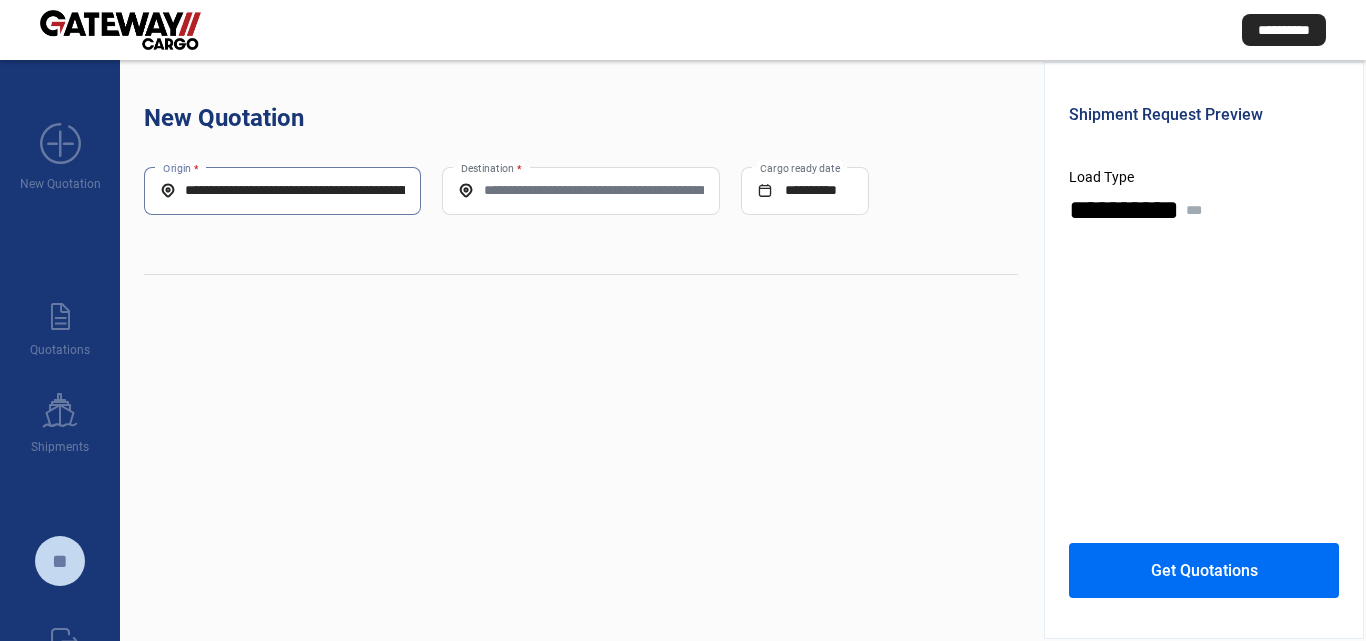 scroll, scrollTop: 0, scrollLeft: 355, axis: horizontal 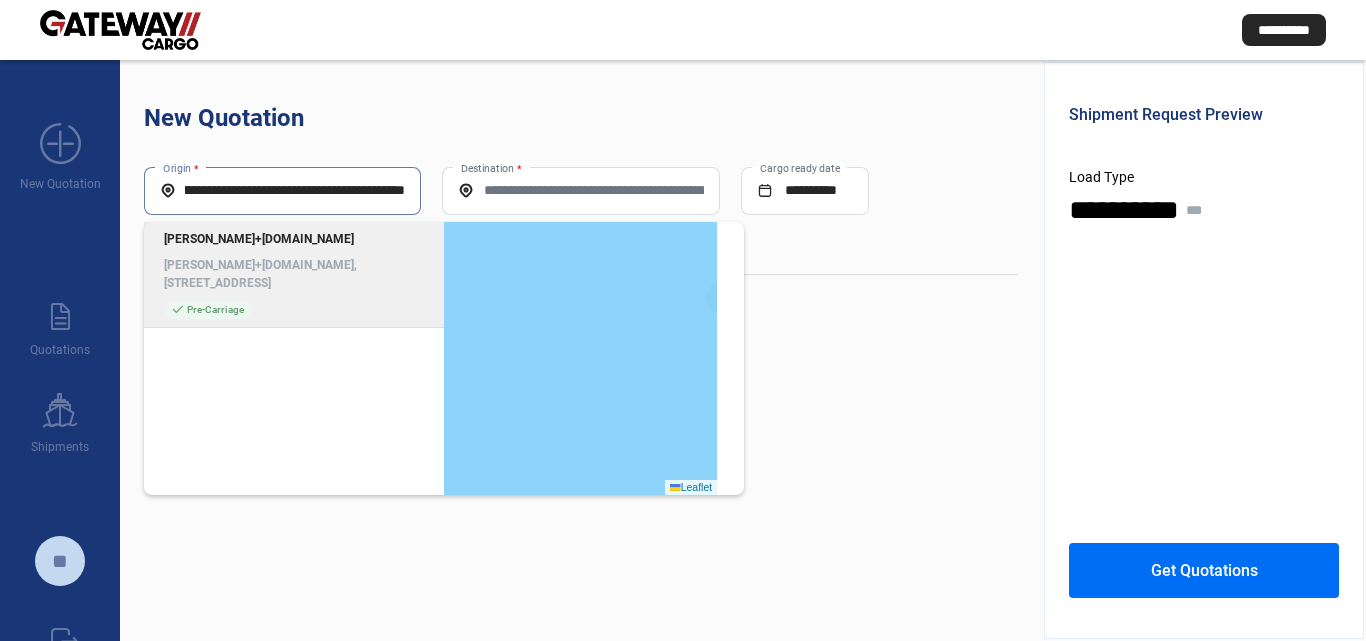 click on "Pre-Carriage" 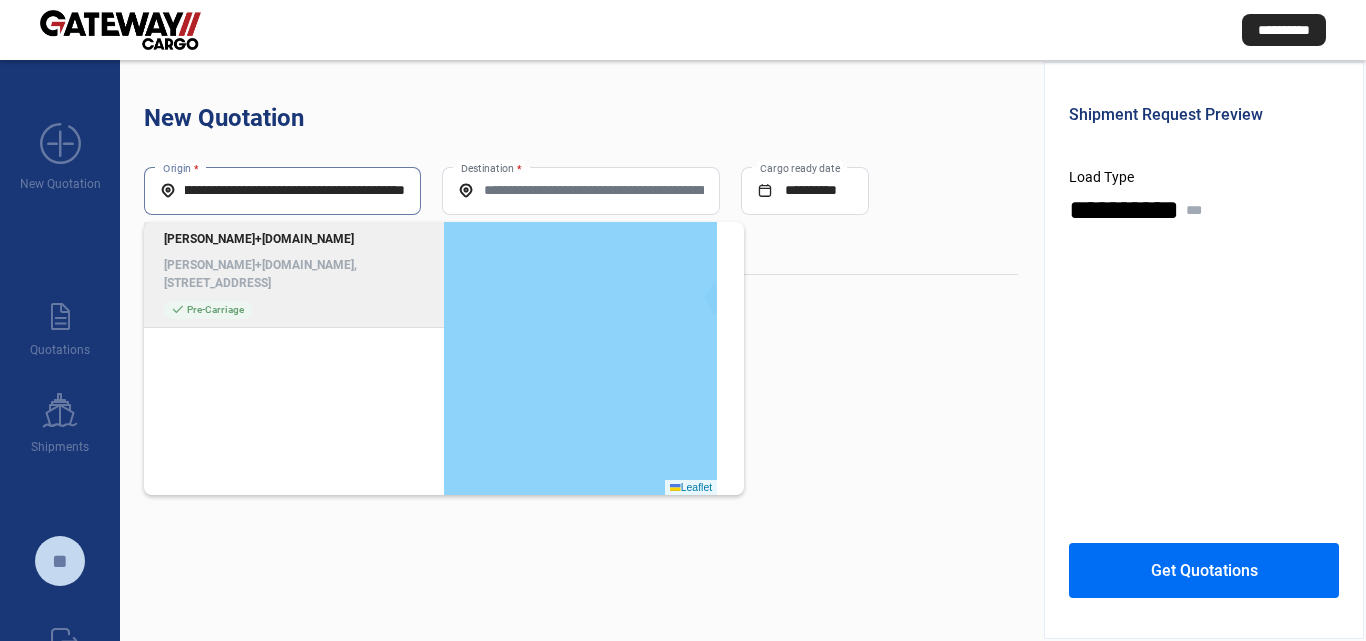 scroll, scrollTop: 0, scrollLeft: 0, axis: both 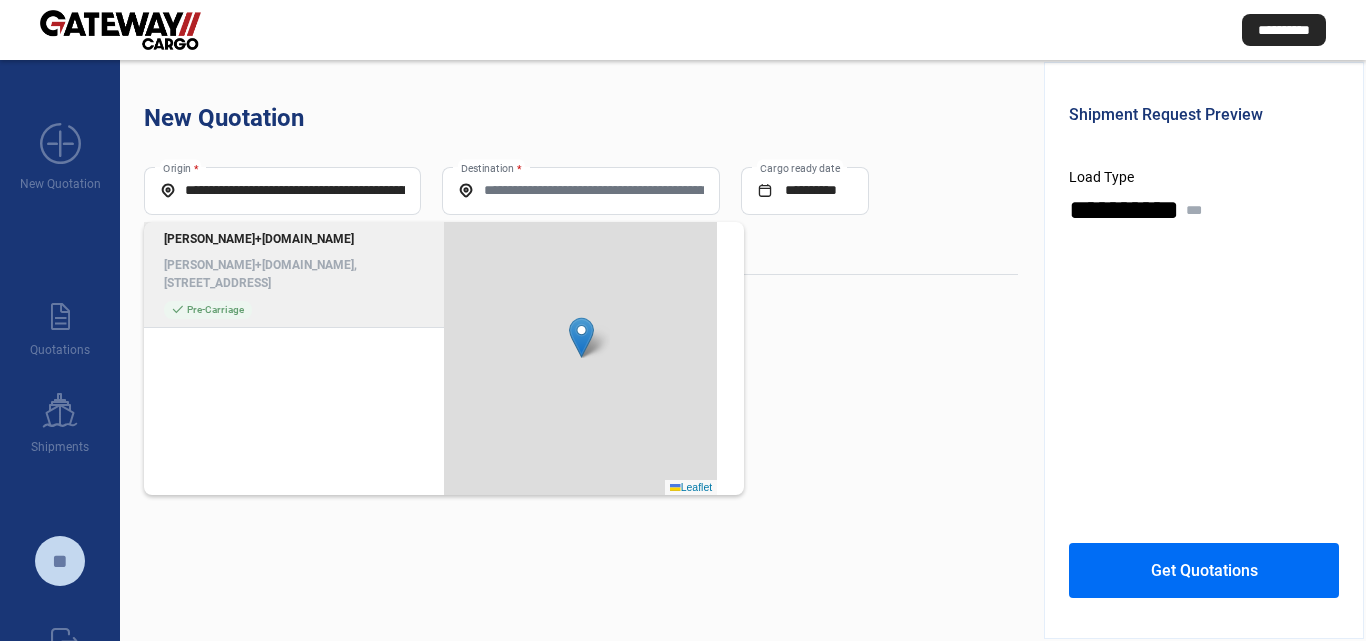click on "[PERSON_NAME]+[DOMAIN_NAME] [PERSON_NAME]+[DOMAIN_NAME], [STREET_ADDRESS]" 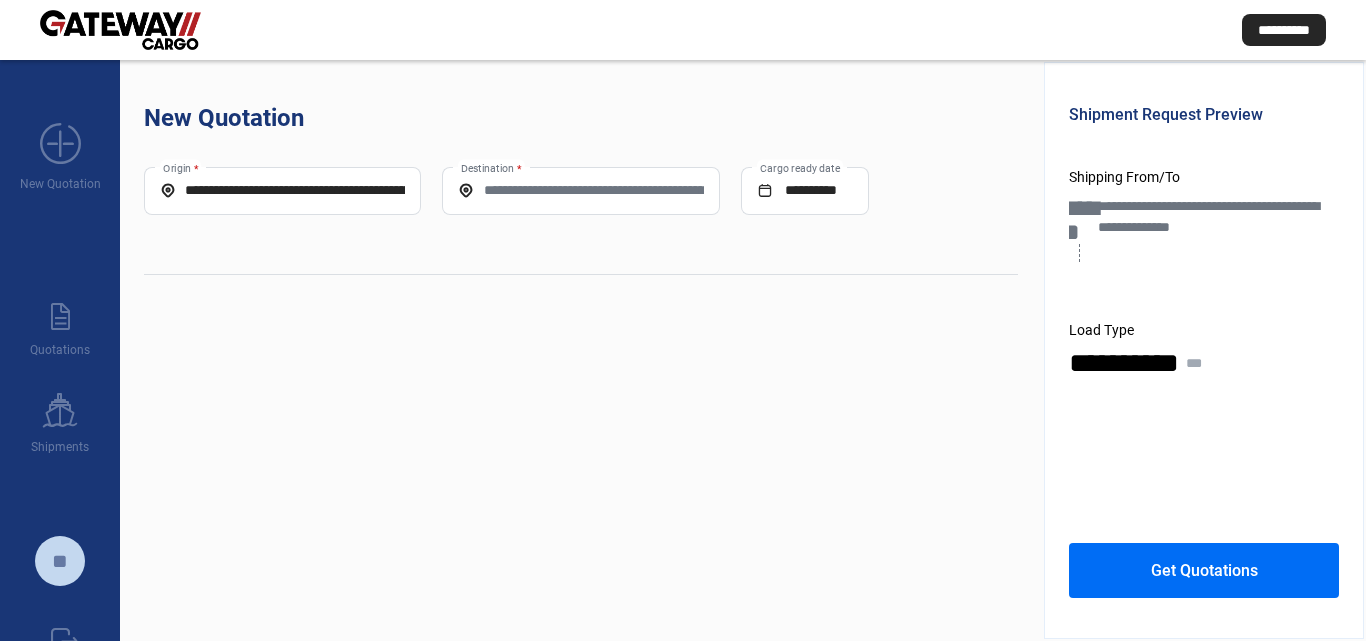 type on "**********" 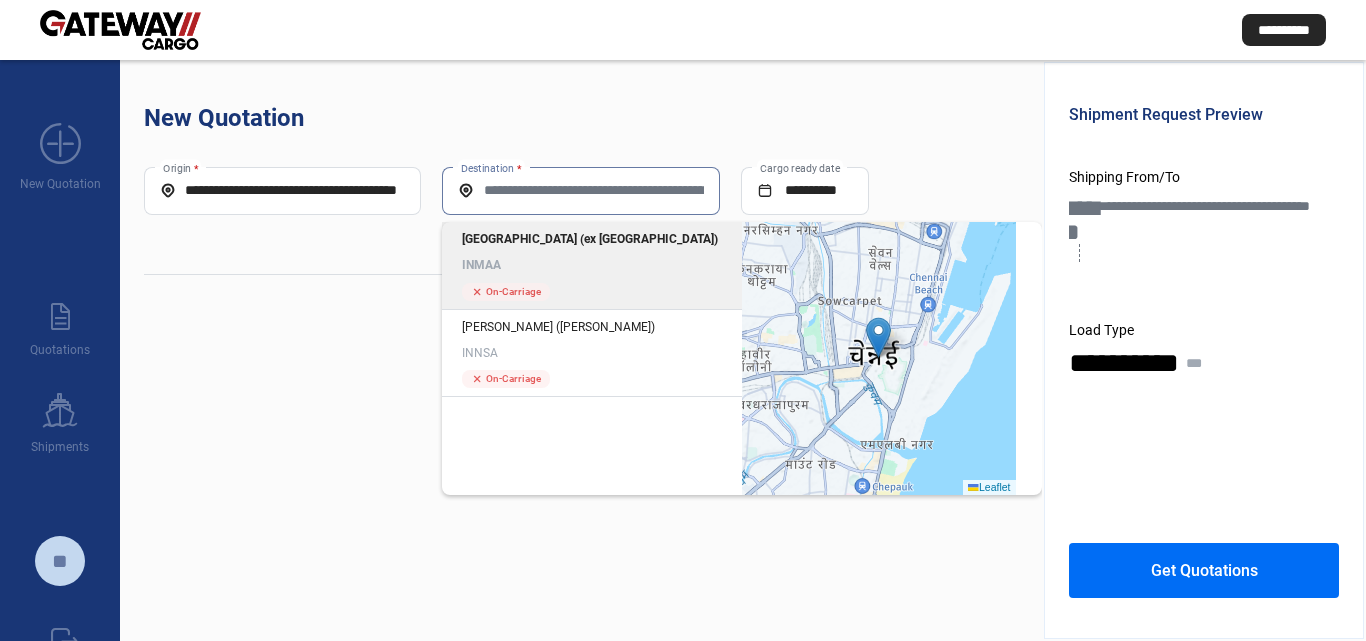click on "Destination *" at bounding box center [580, 190] 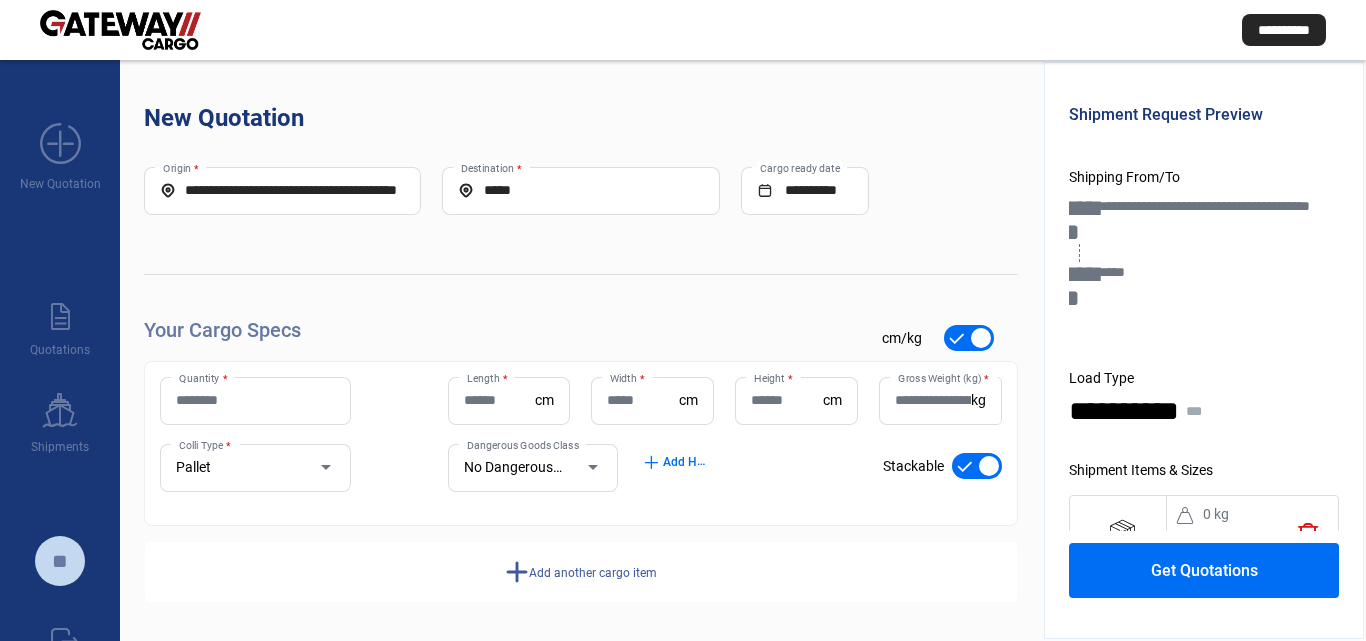 click on "Quantity *" at bounding box center (255, 400) 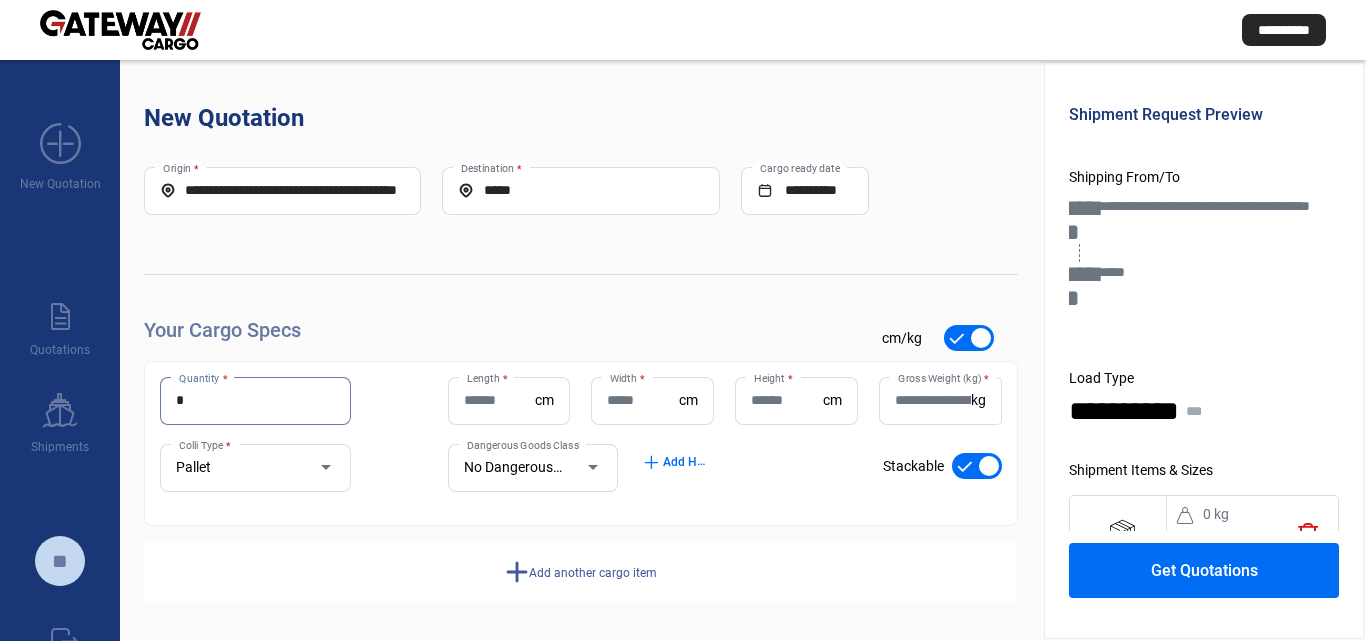 type on "*" 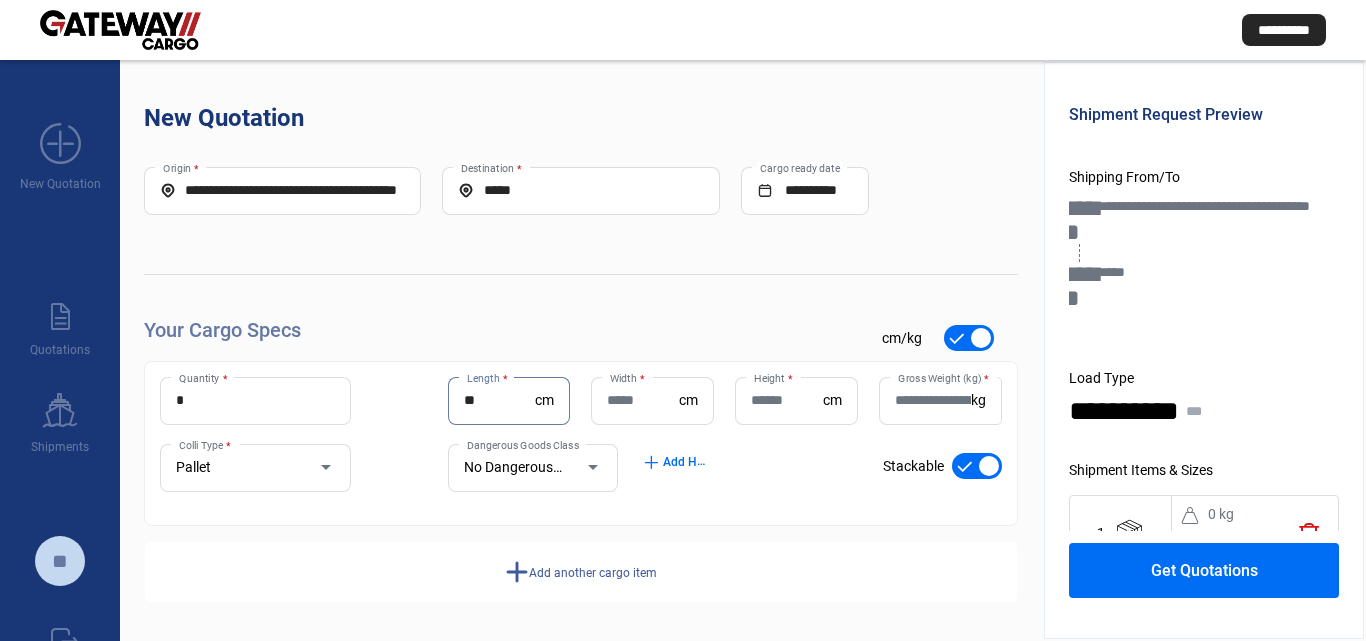 type on "**" 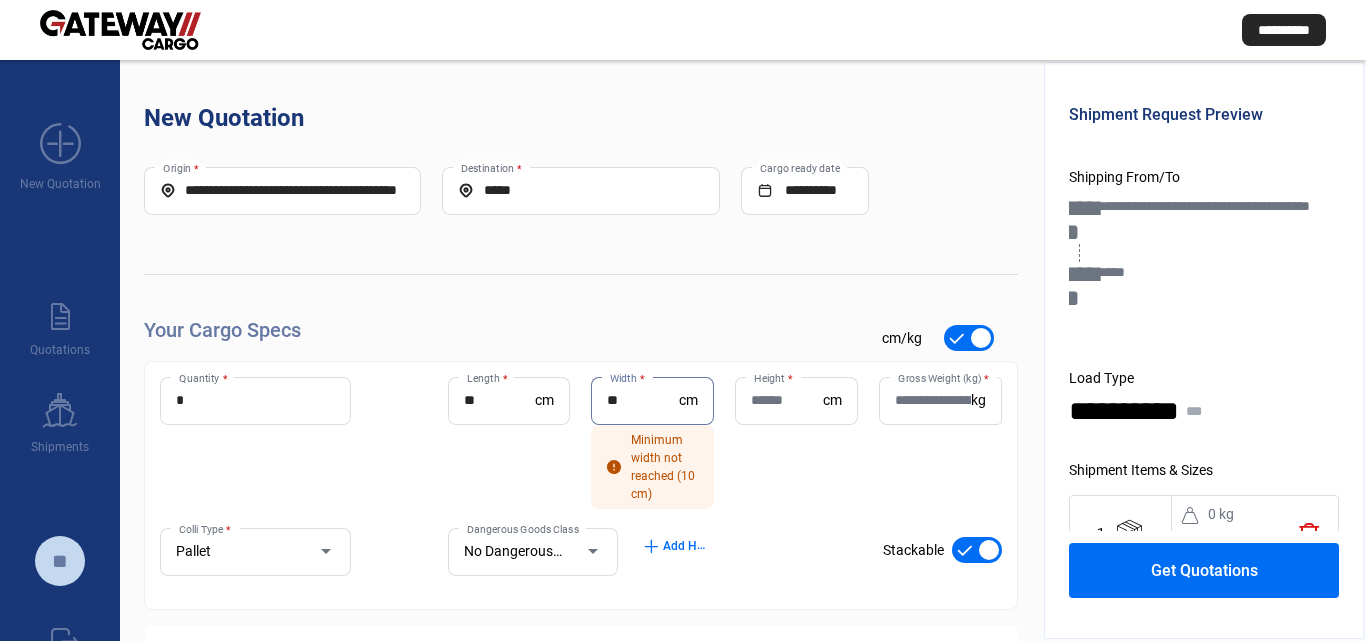 type on "**" 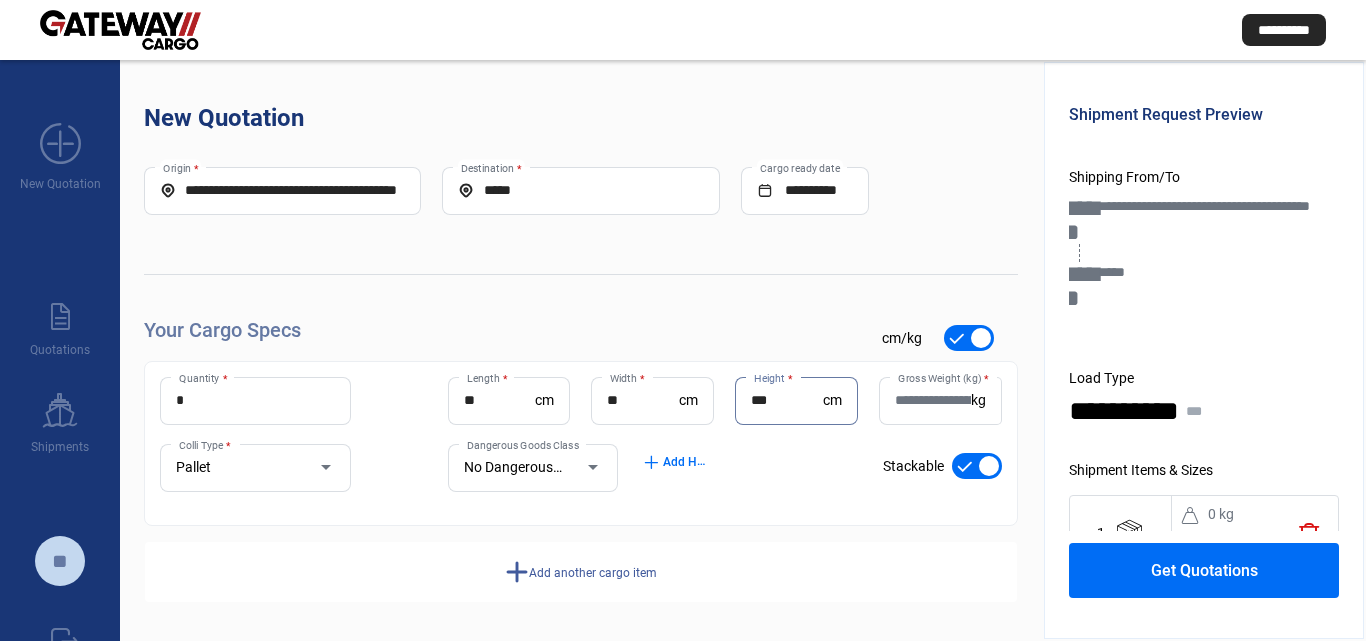 type on "***" 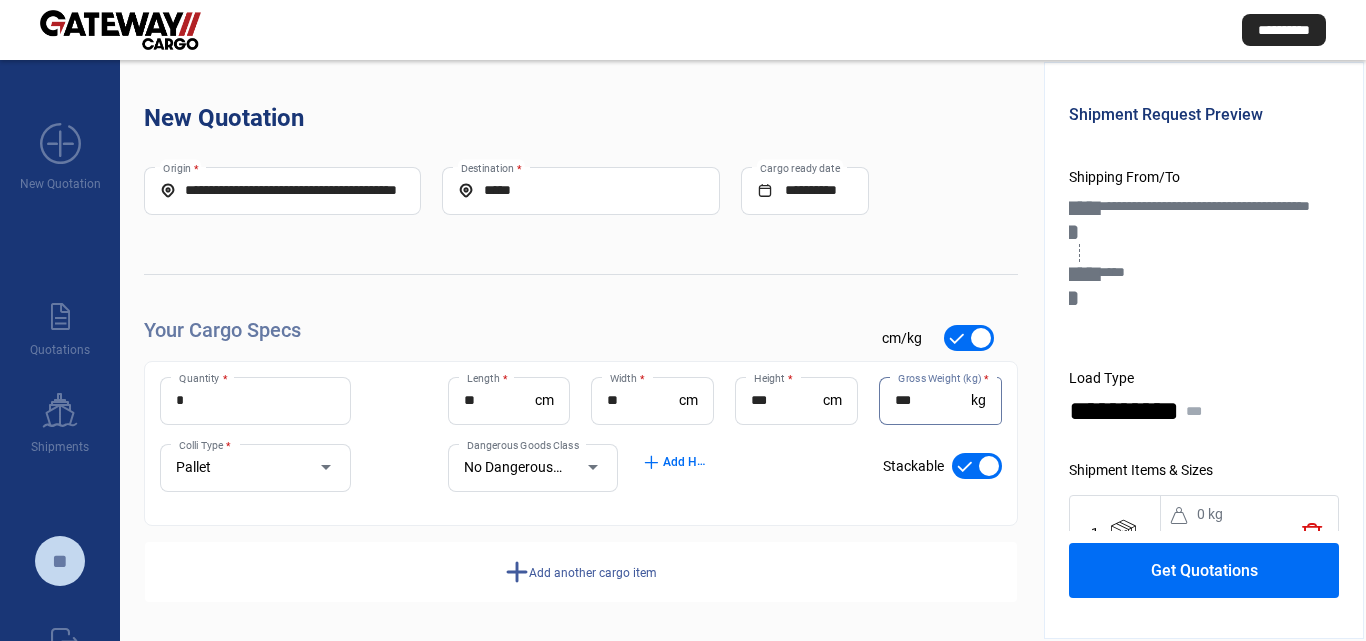 type on "***" 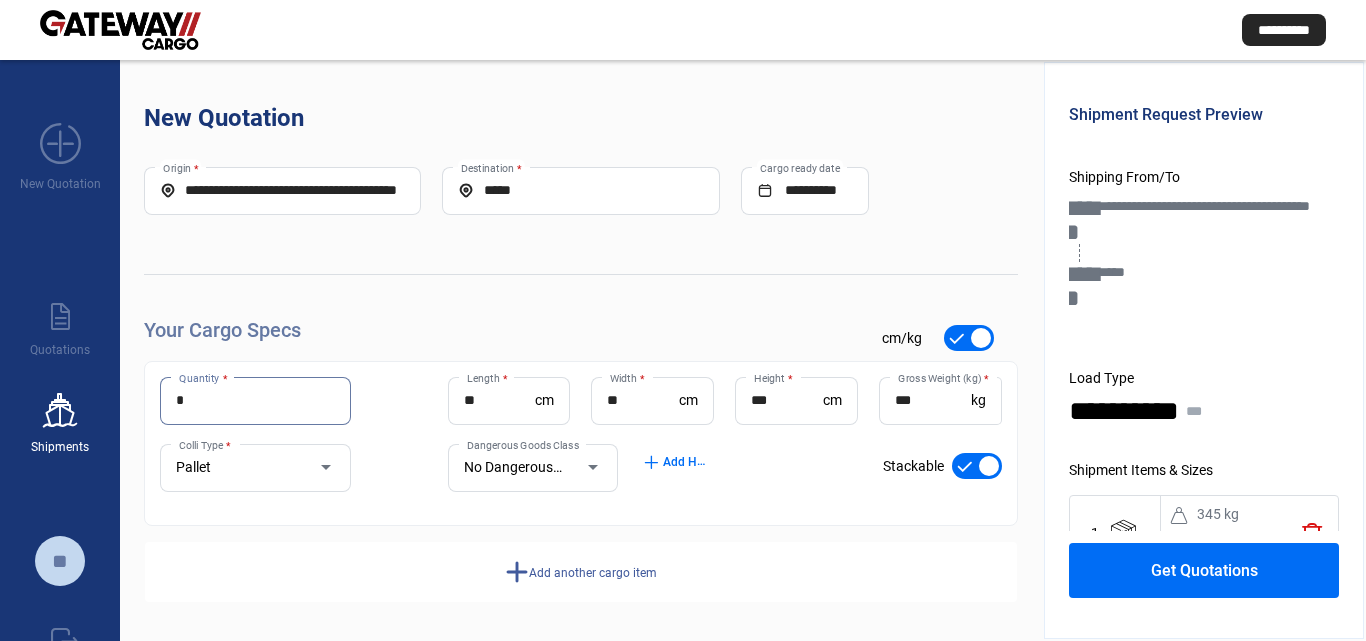 drag, startPoint x: 204, startPoint y: 400, endPoint x: 97, endPoint y: 395, distance: 107.11676 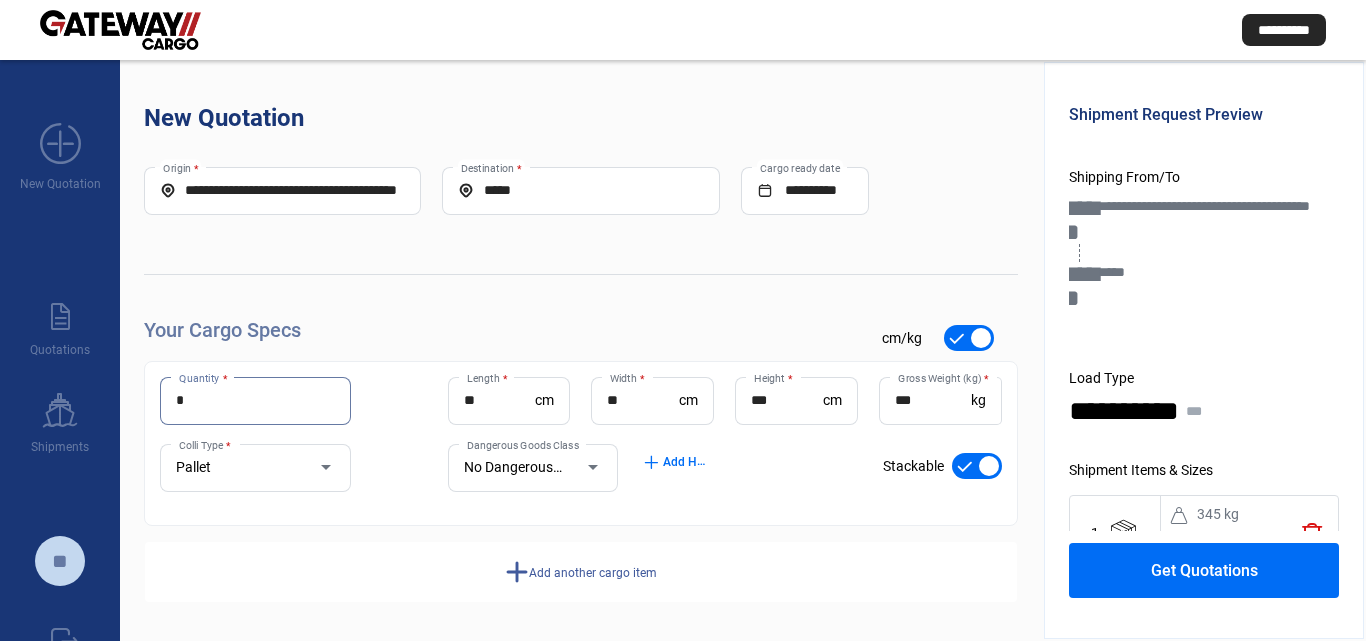 type on "*" 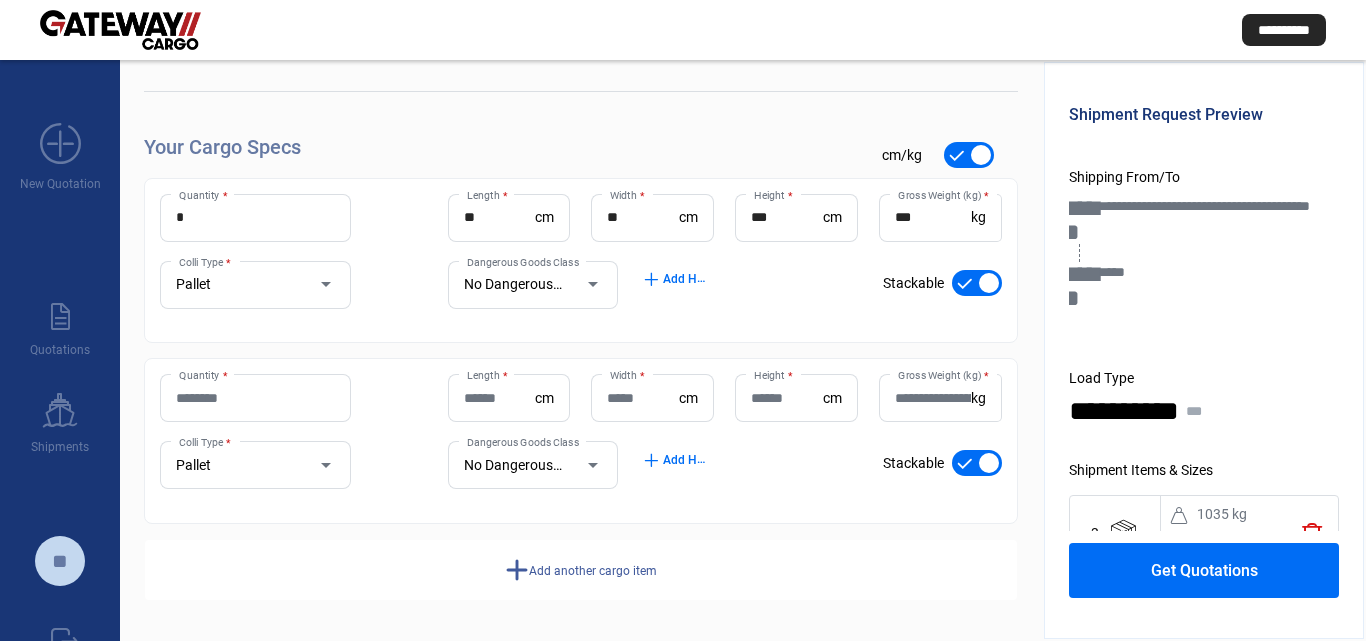 type 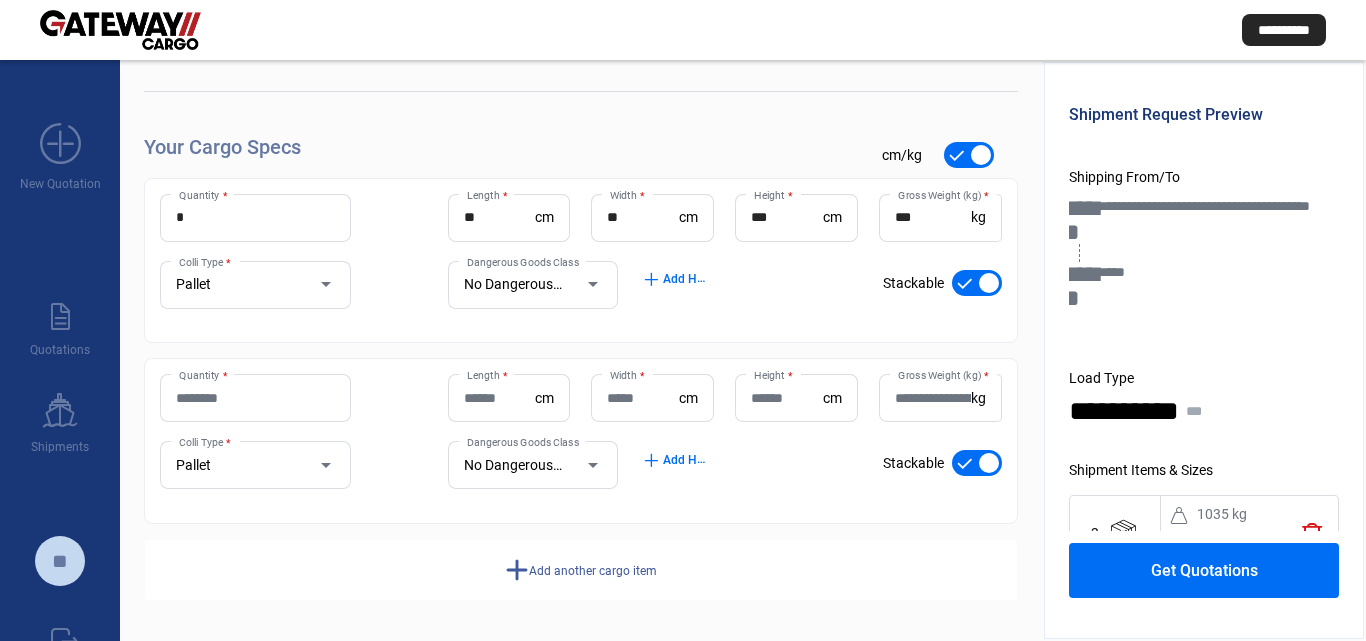 click on "Quantity *" at bounding box center [255, 398] 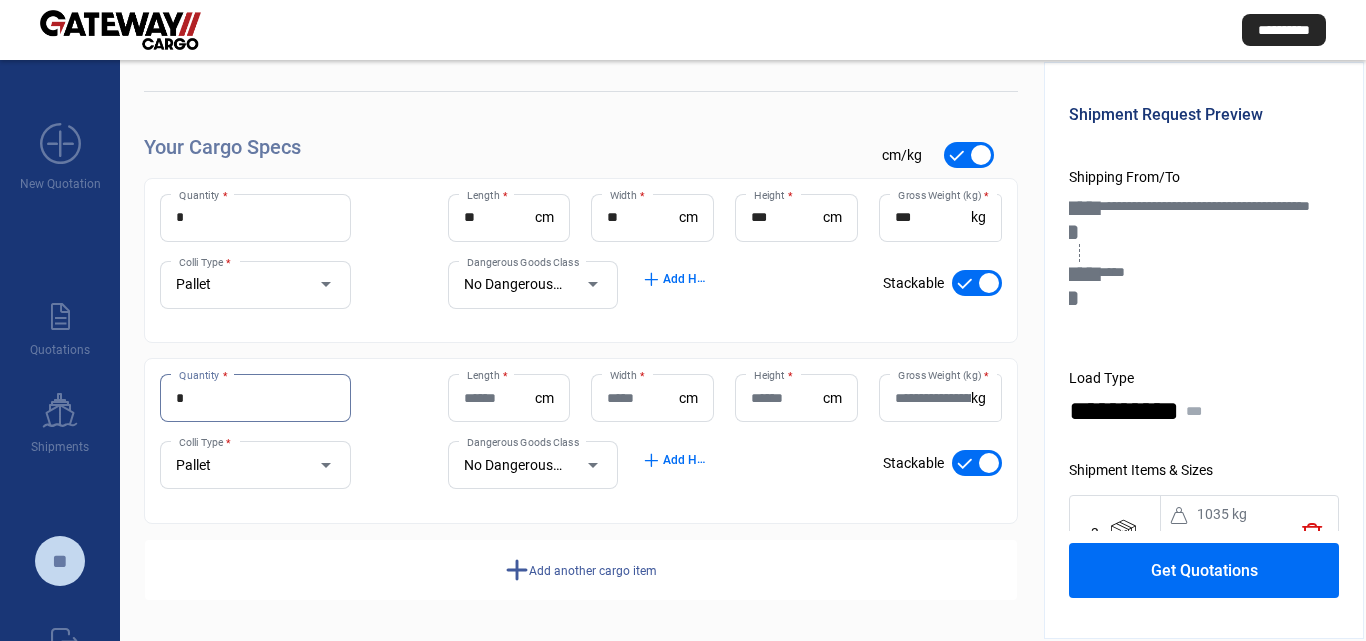 type on "*" 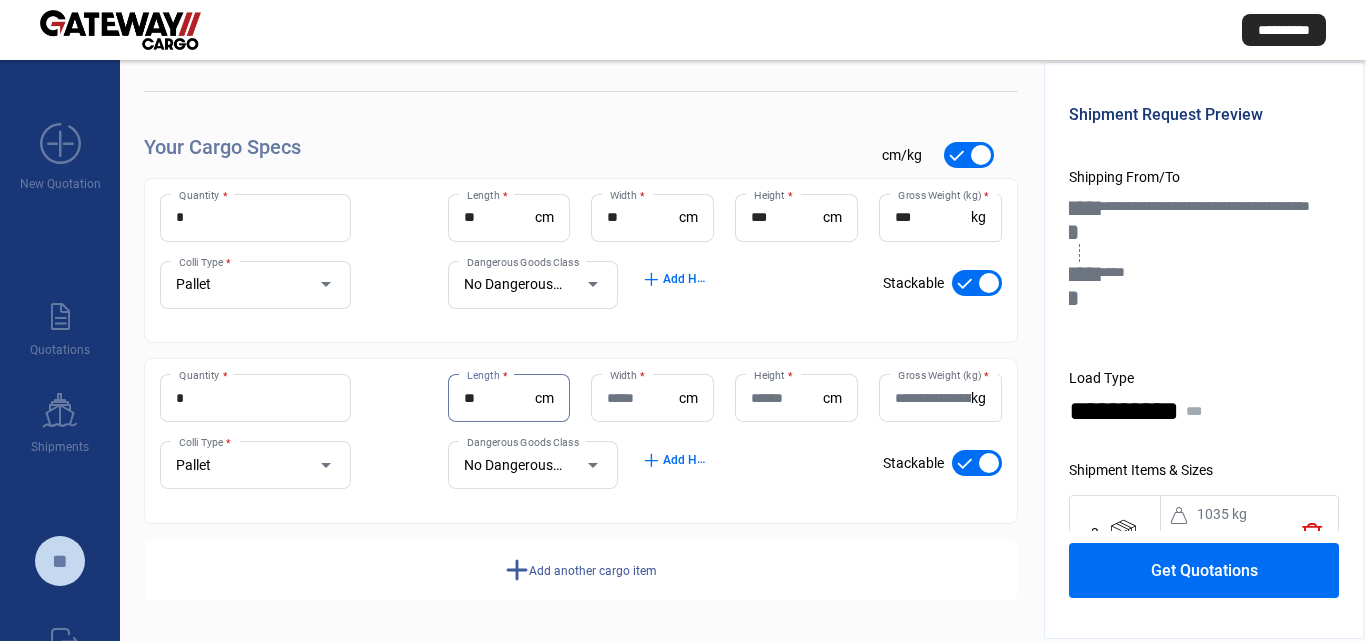 type on "**" 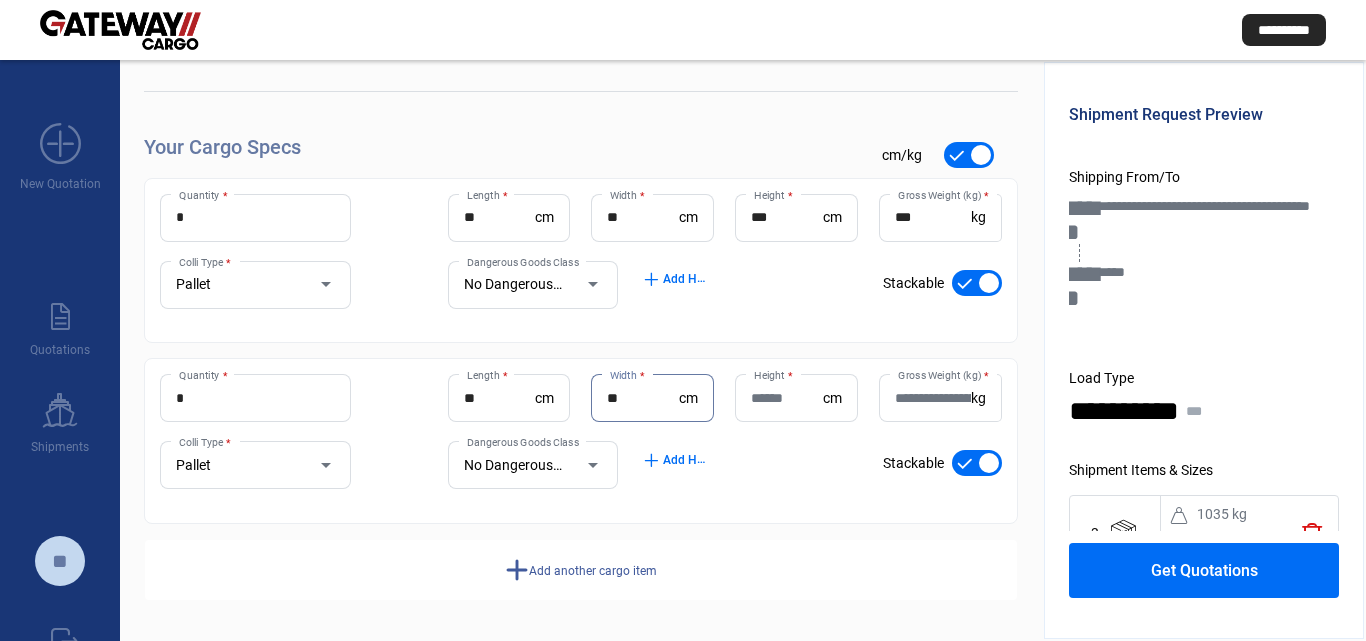 type on "**" 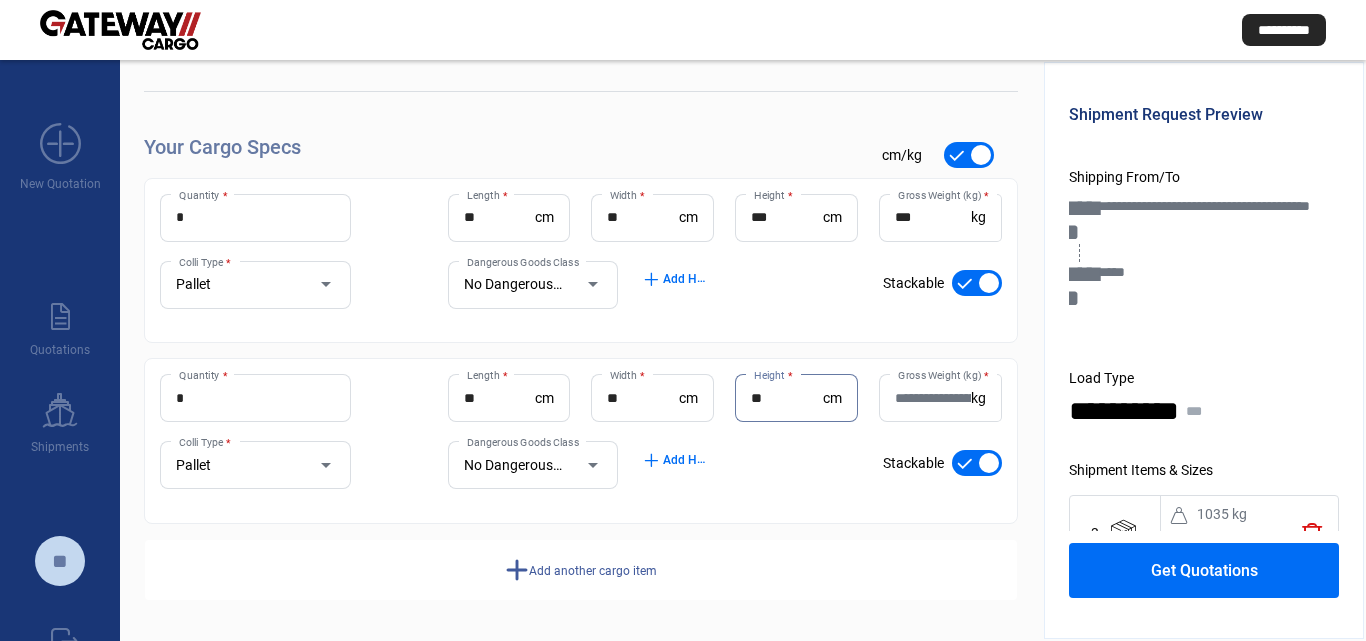 type on "**" 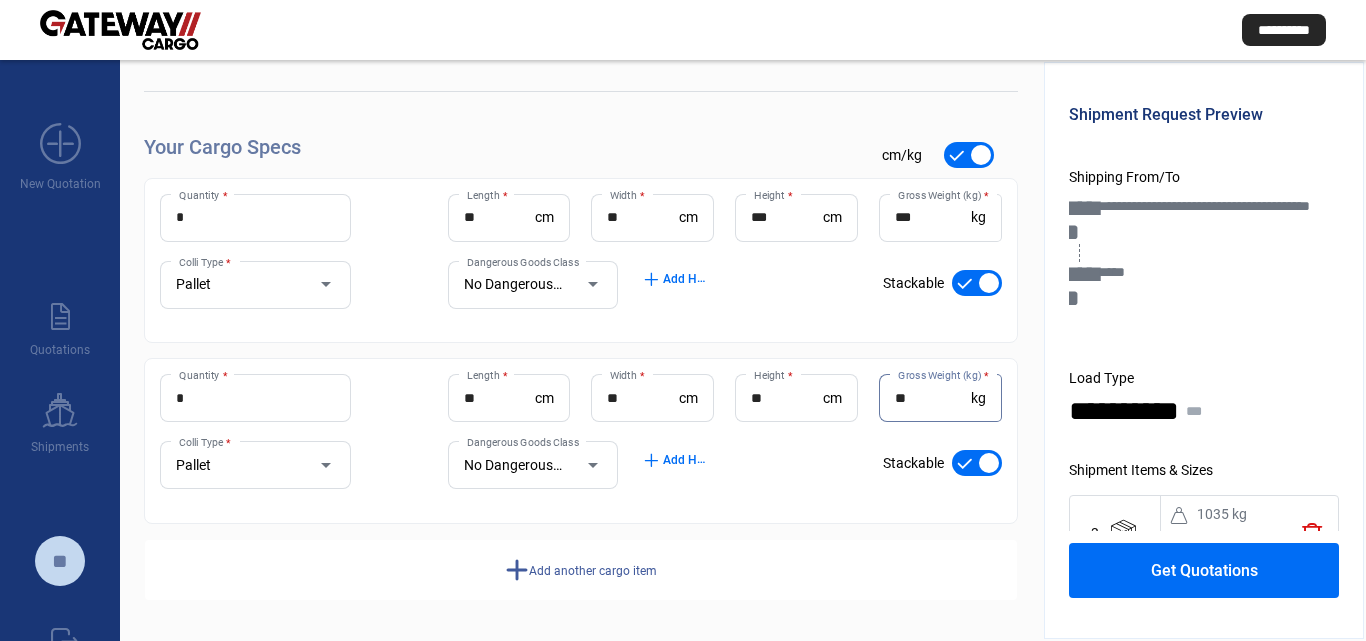 type on "**" 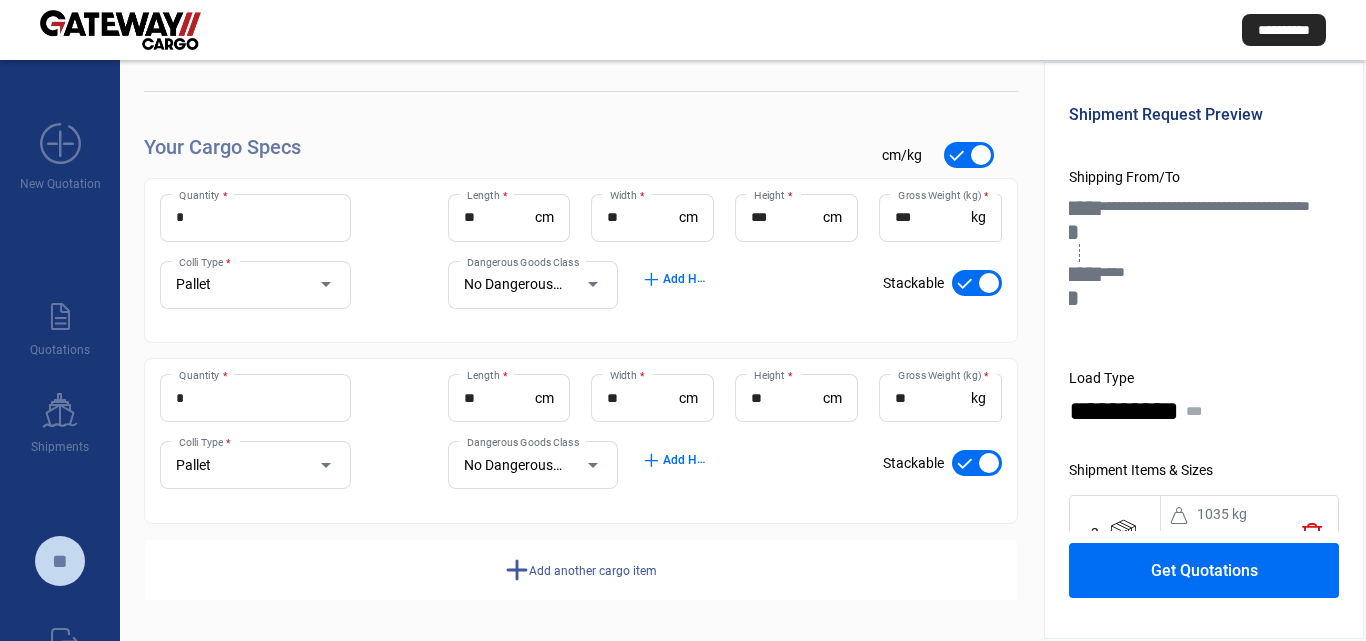 drag, startPoint x: 552, startPoint y: 565, endPoint x: 409, endPoint y: 312, distance: 290.61658 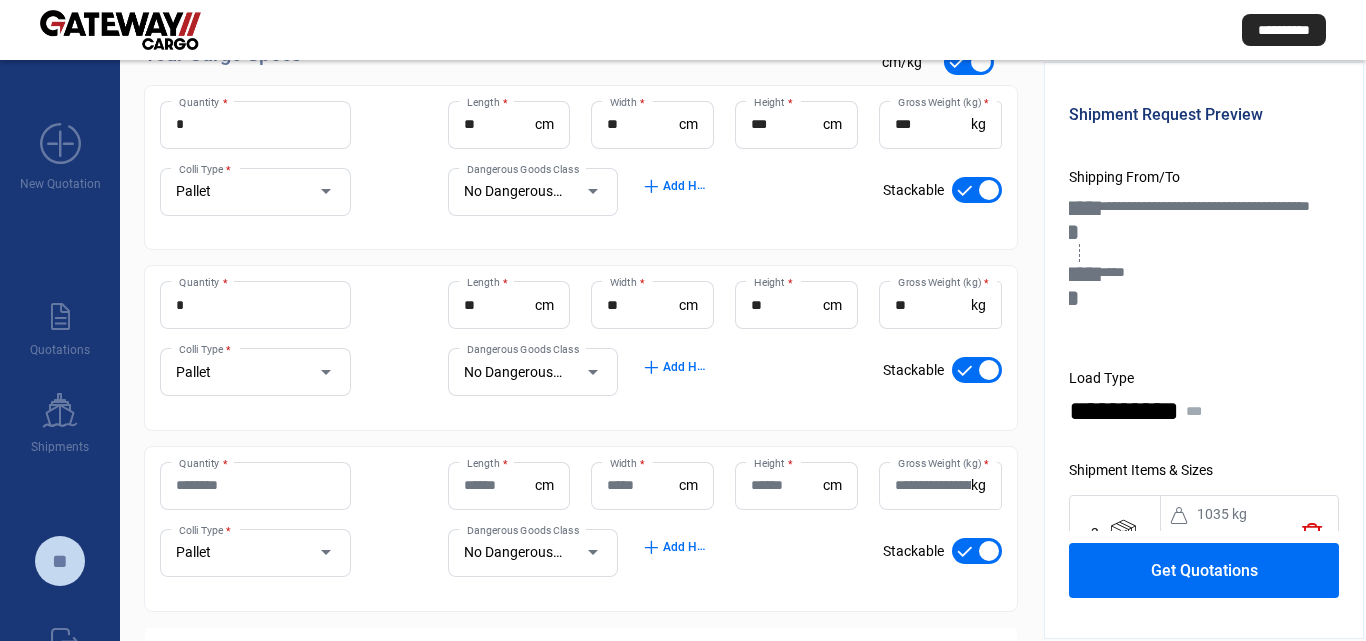 scroll, scrollTop: 364, scrollLeft: 0, axis: vertical 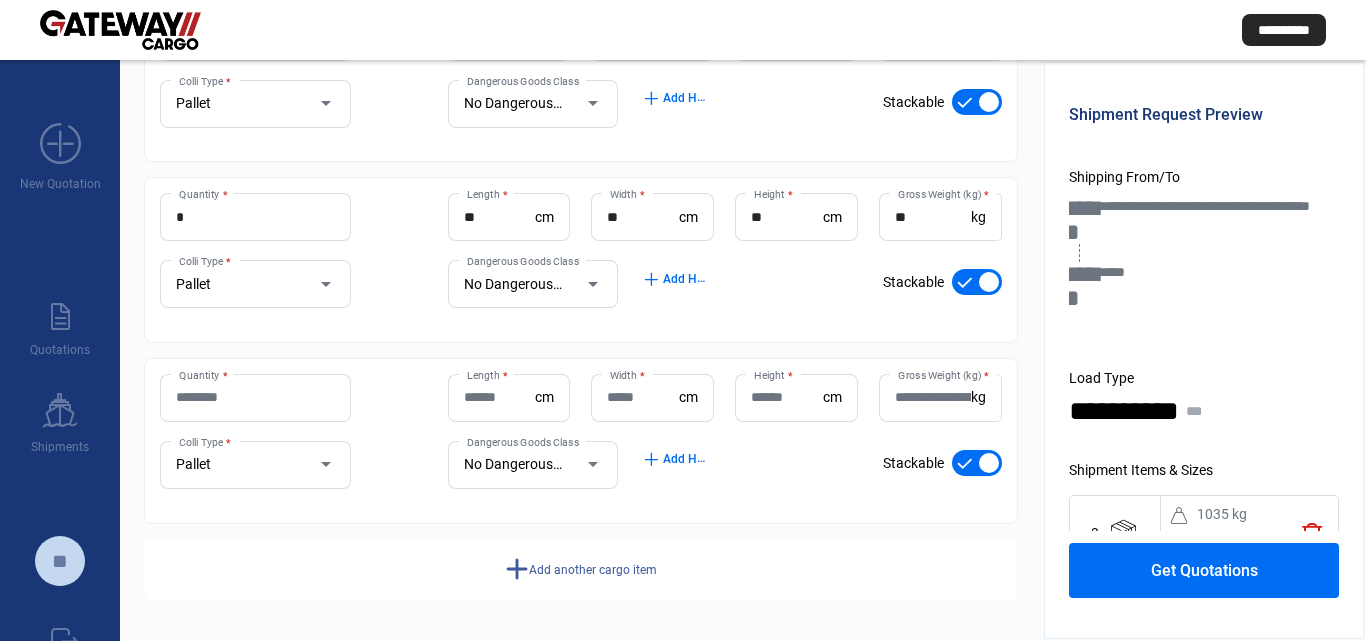 click on "Pallet" at bounding box center [193, 464] 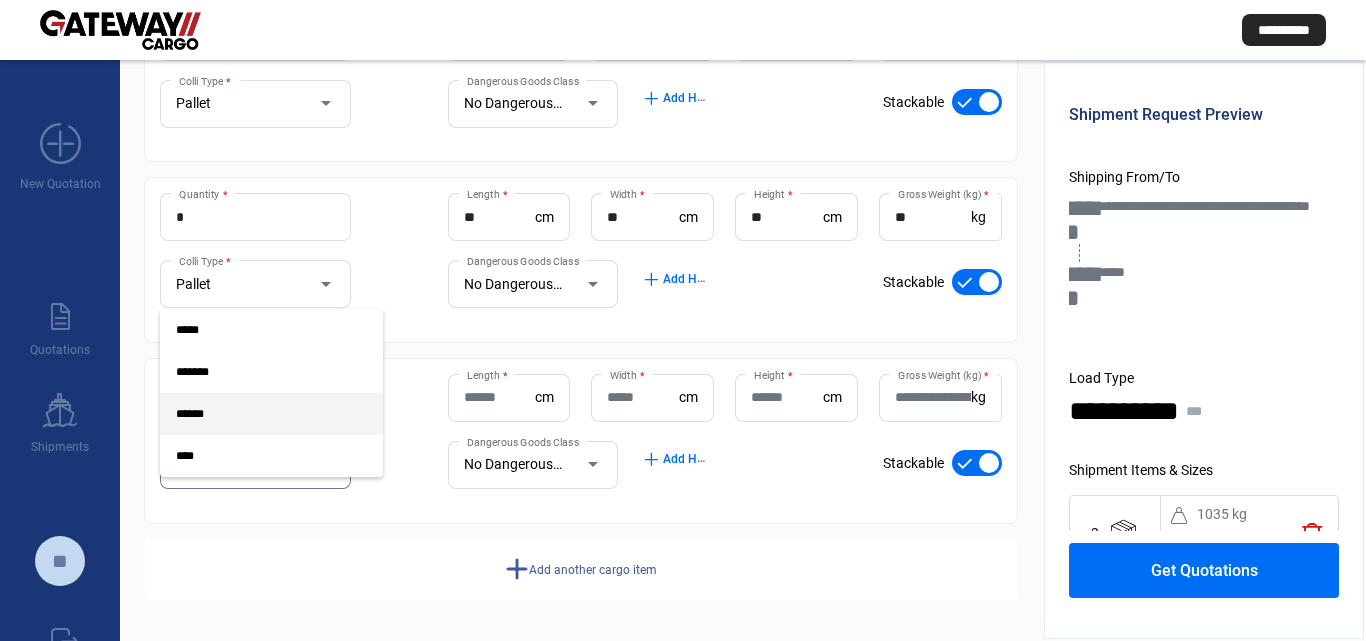drag, startPoint x: 230, startPoint y: 531, endPoint x: 238, endPoint y: 505, distance: 27.202942 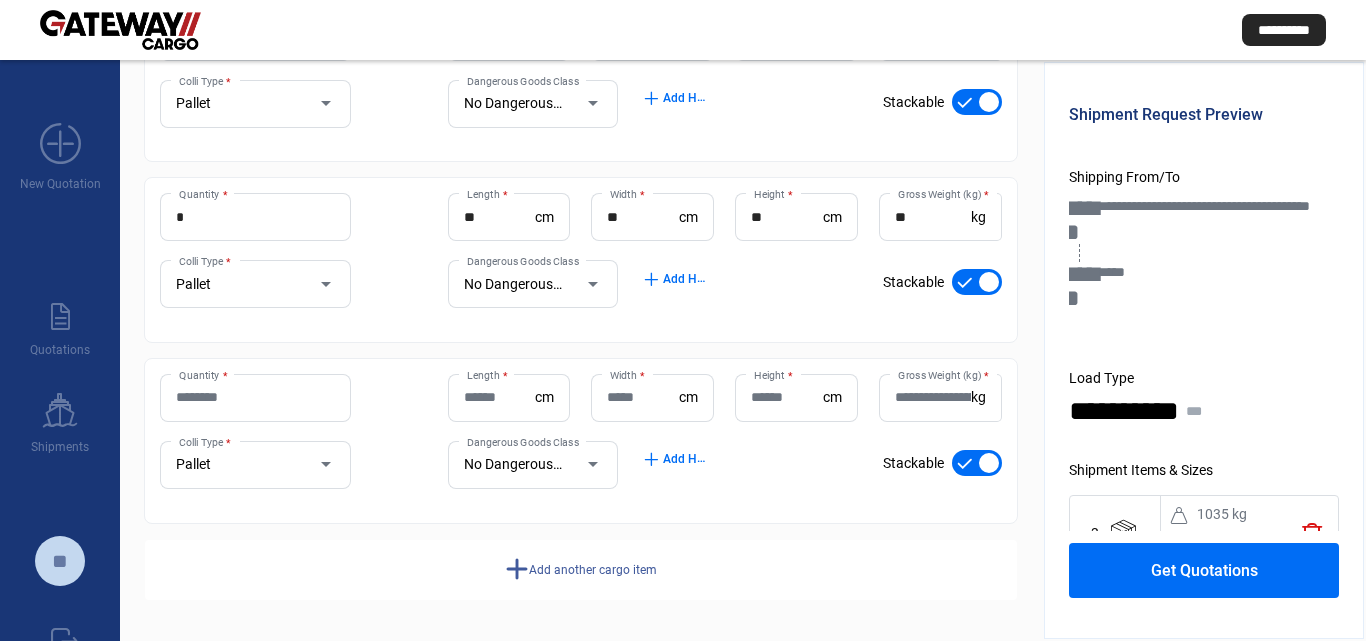 click on "Quantity *" 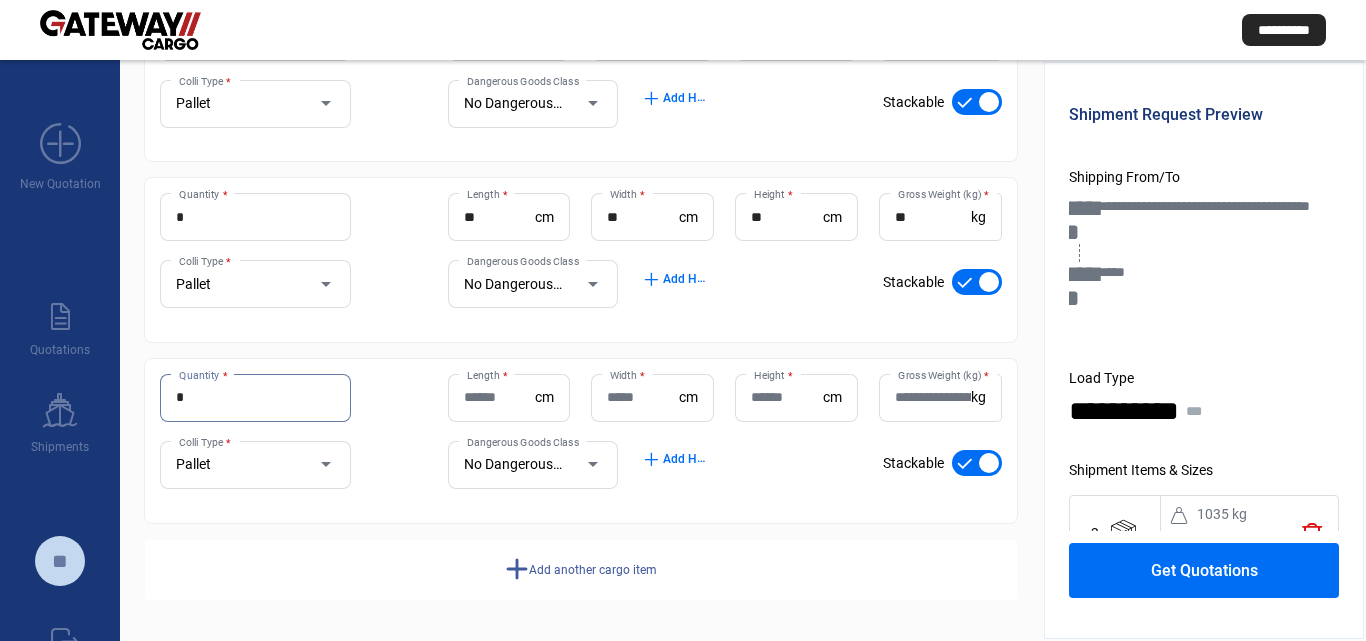 type on "*" 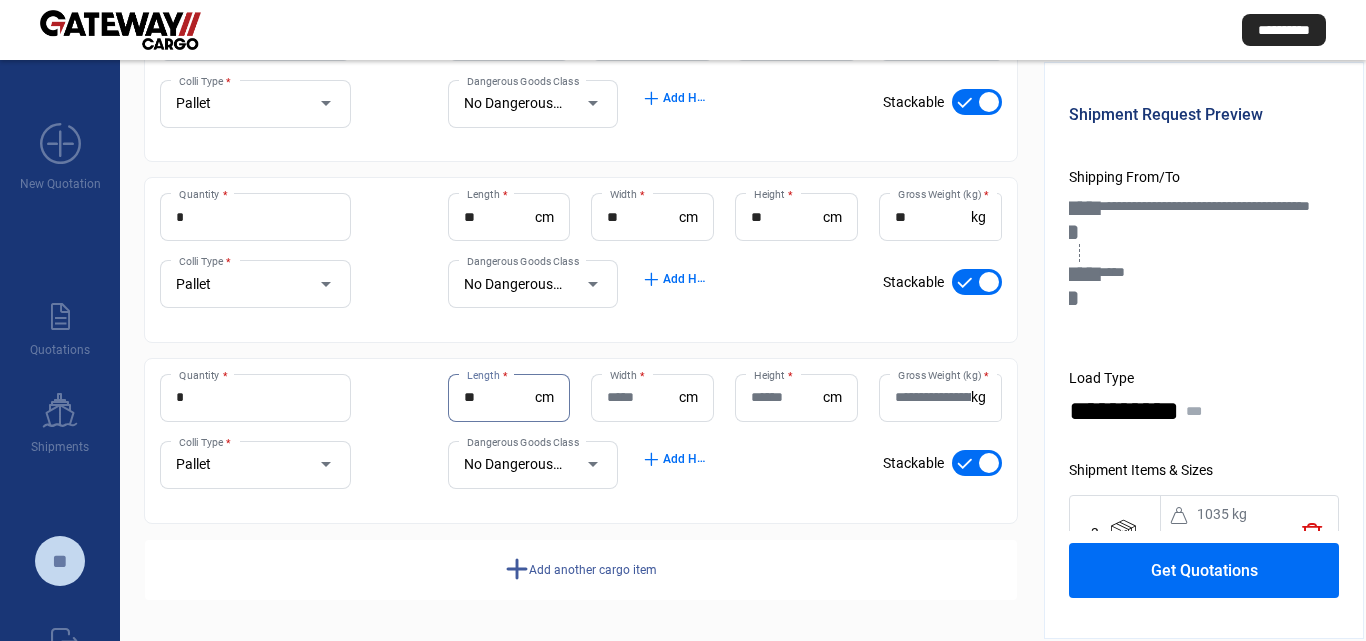 type on "**" 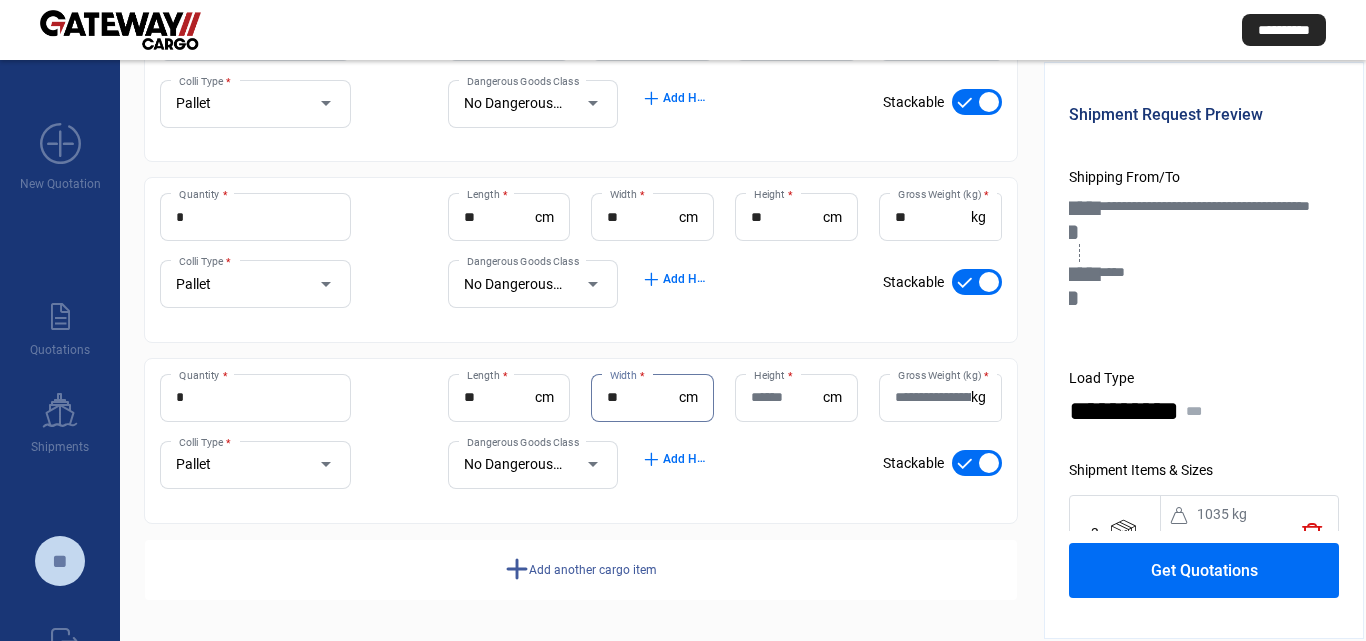 type on "**" 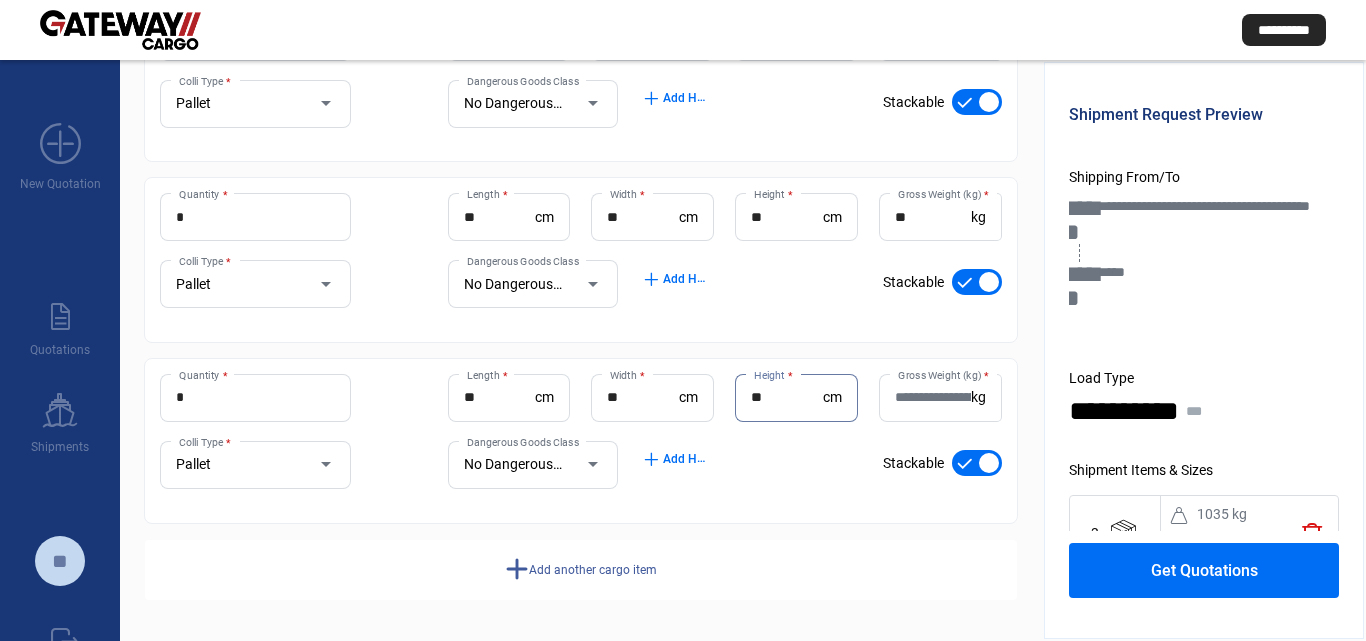type on "**" 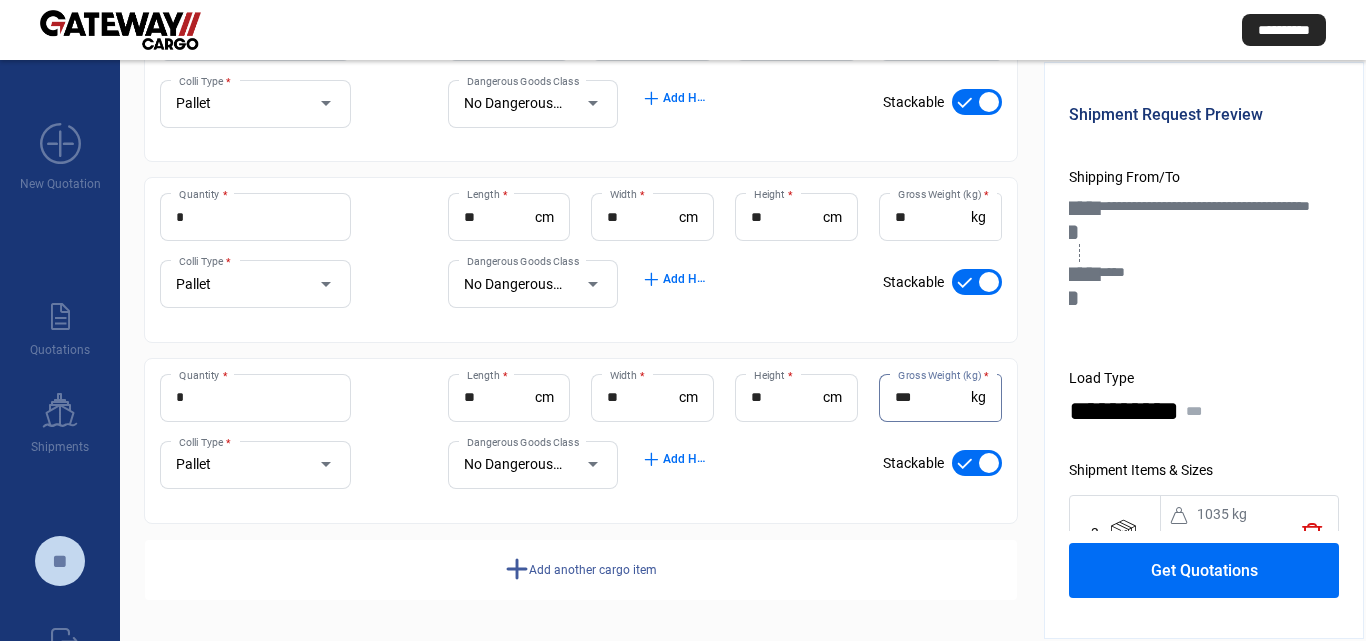 type on "***" 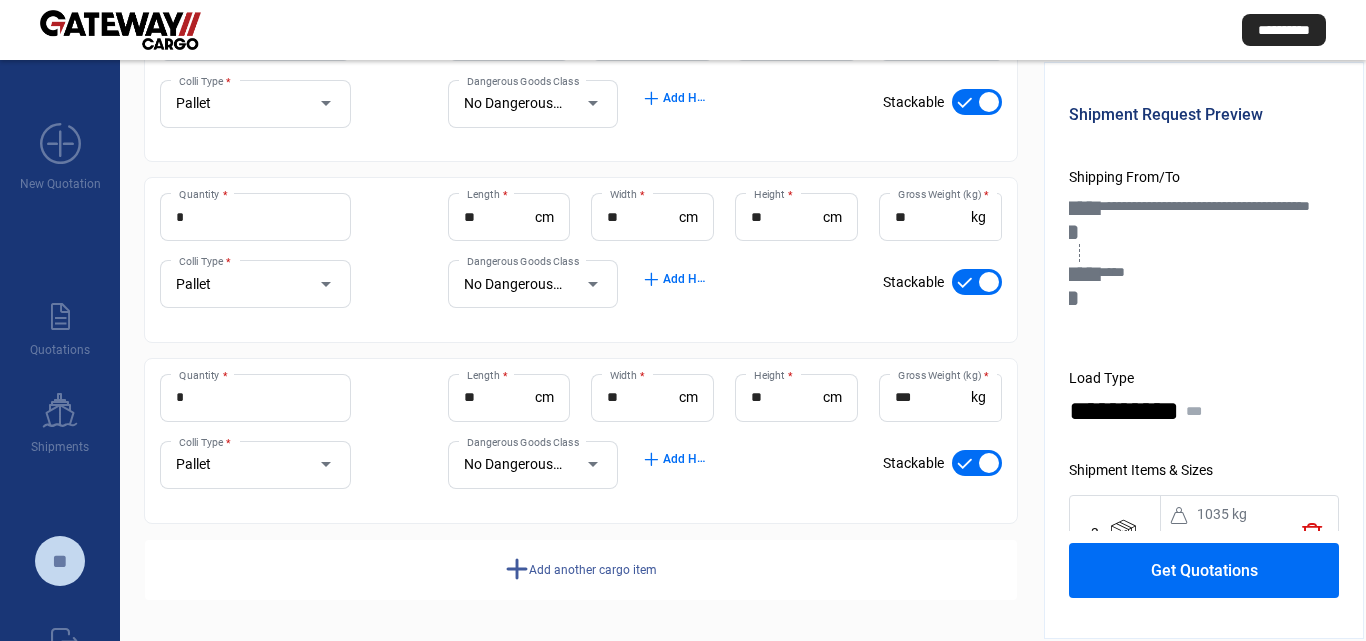 click on "Get Quotations" 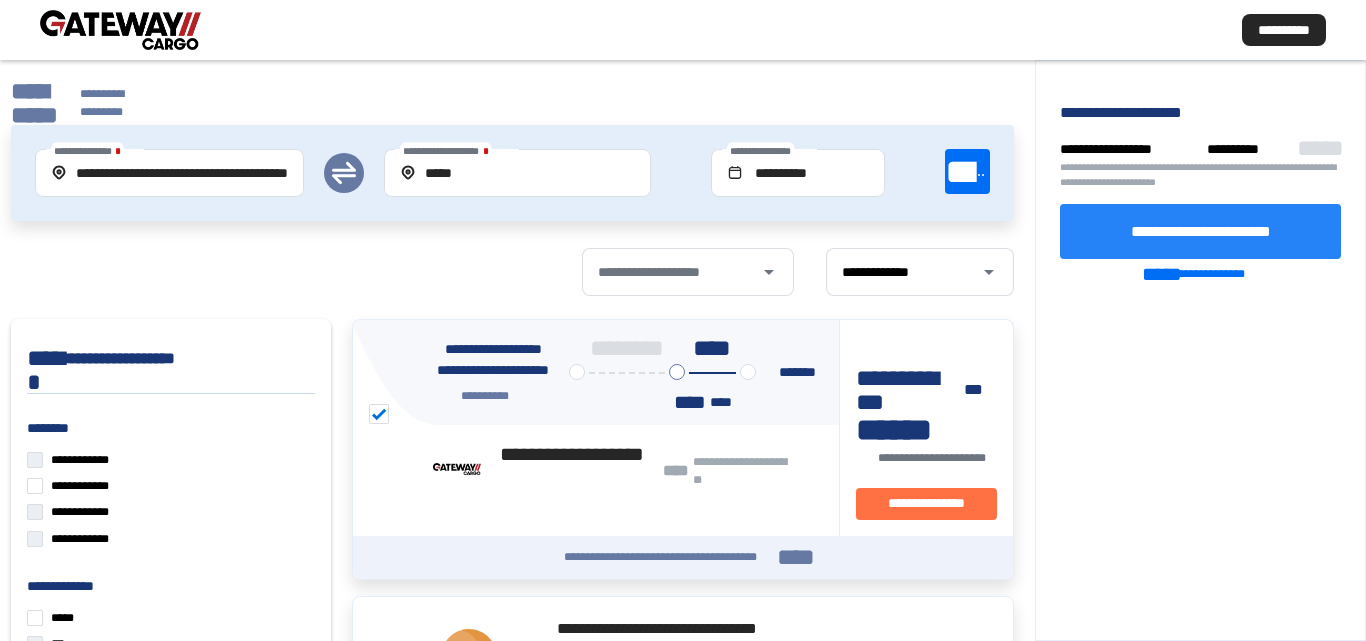 click on "**********" 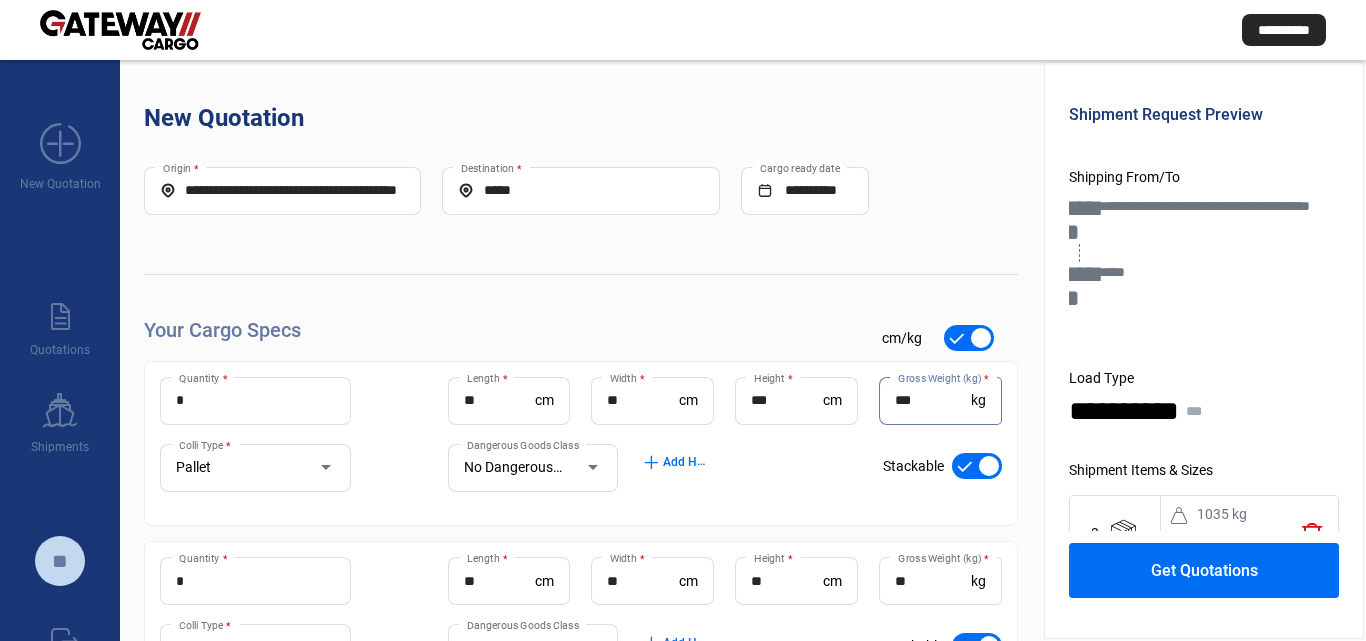 drag, startPoint x: 940, startPoint y: 395, endPoint x: 749, endPoint y: 413, distance: 191.8463 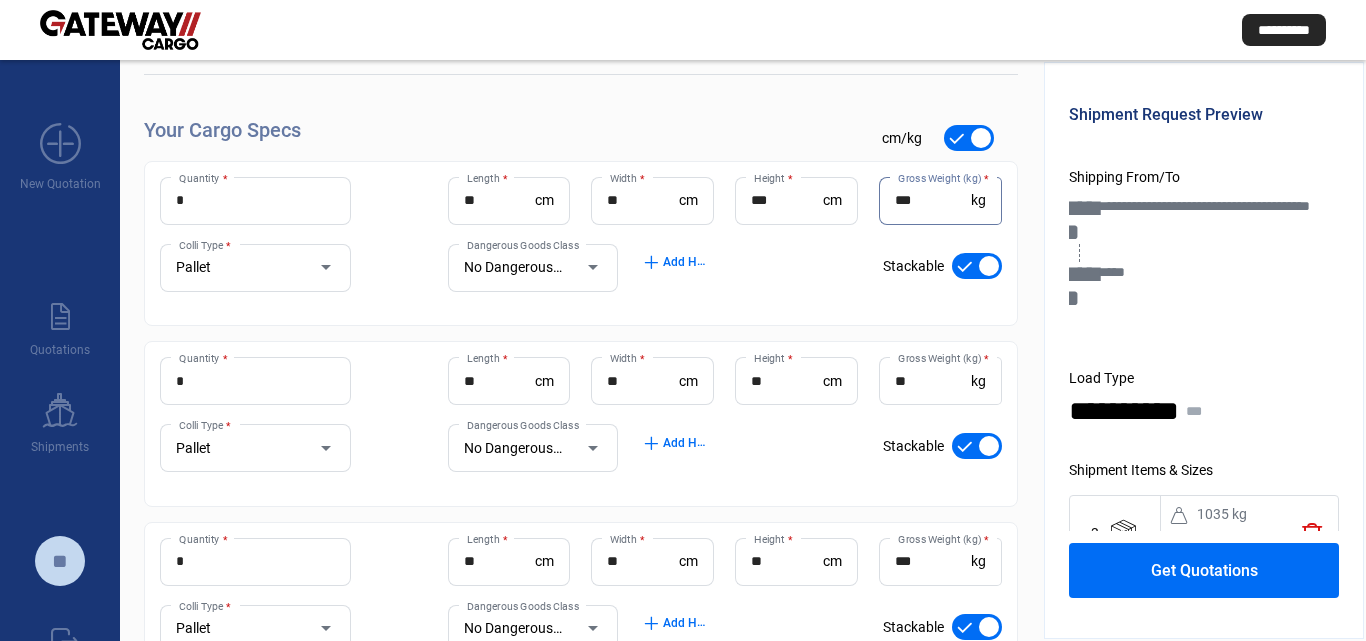scroll, scrollTop: 300, scrollLeft: 0, axis: vertical 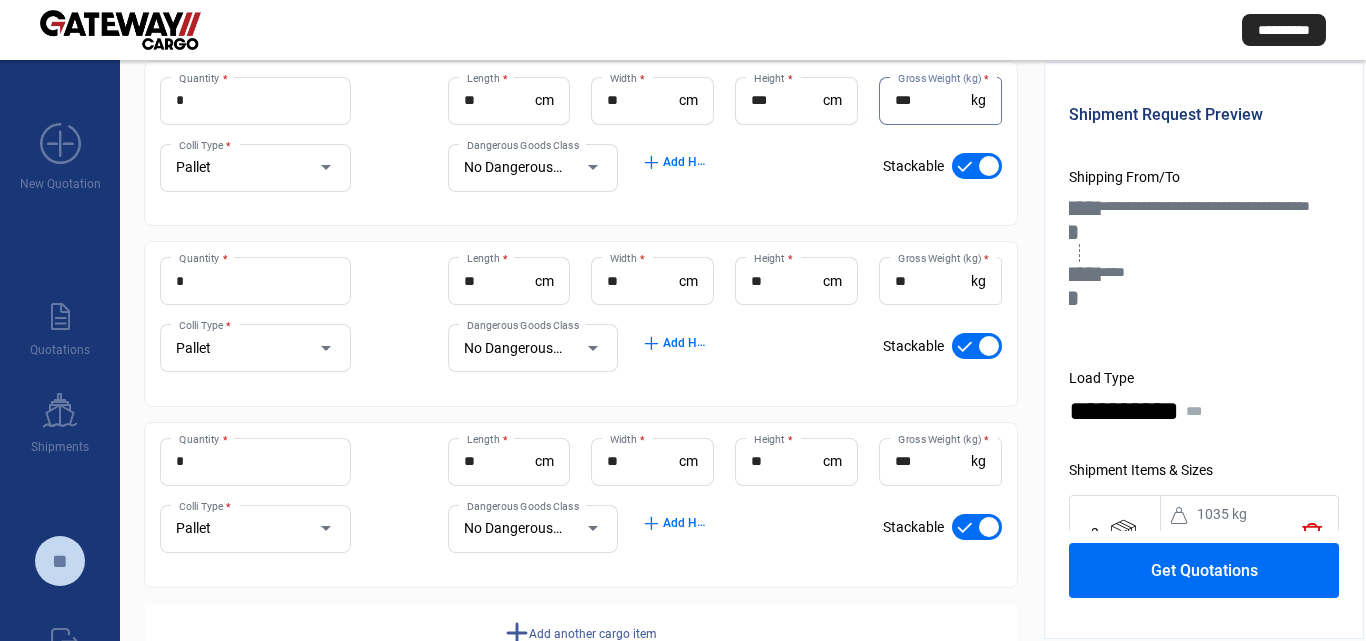 type on "***" 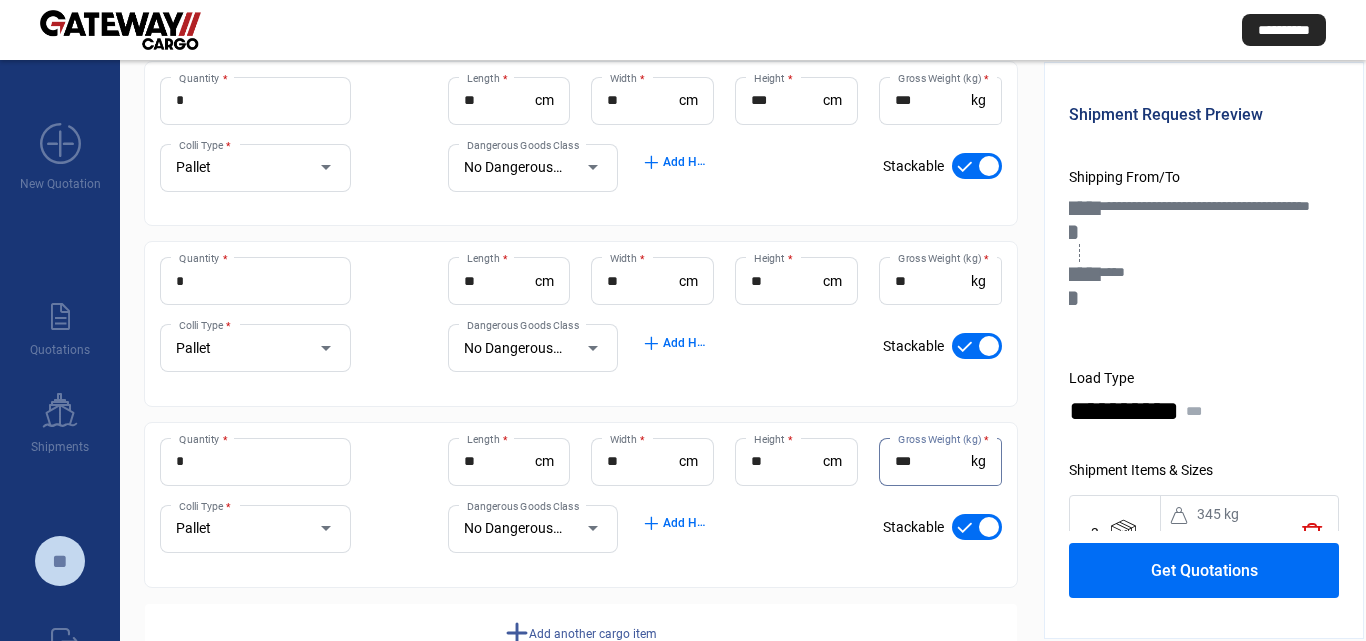 drag, startPoint x: 868, startPoint y: 464, endPoint x: 804, endPoint y: 466, distance: 64.03124 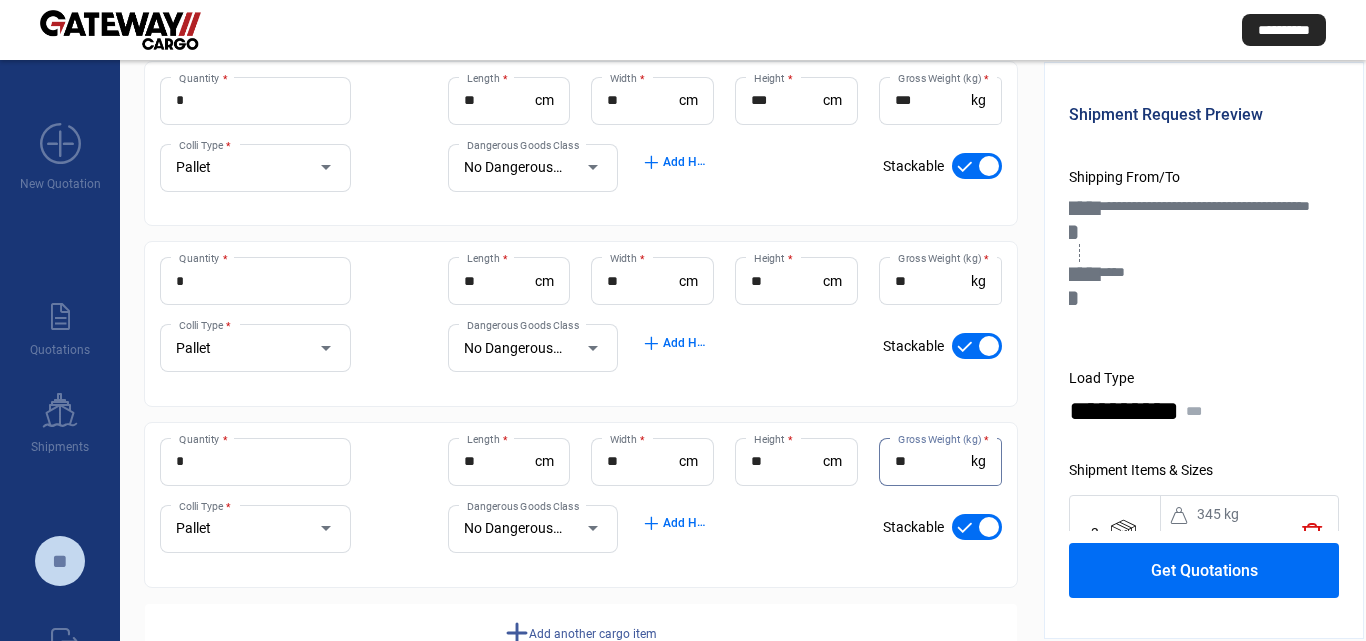 type on "**" 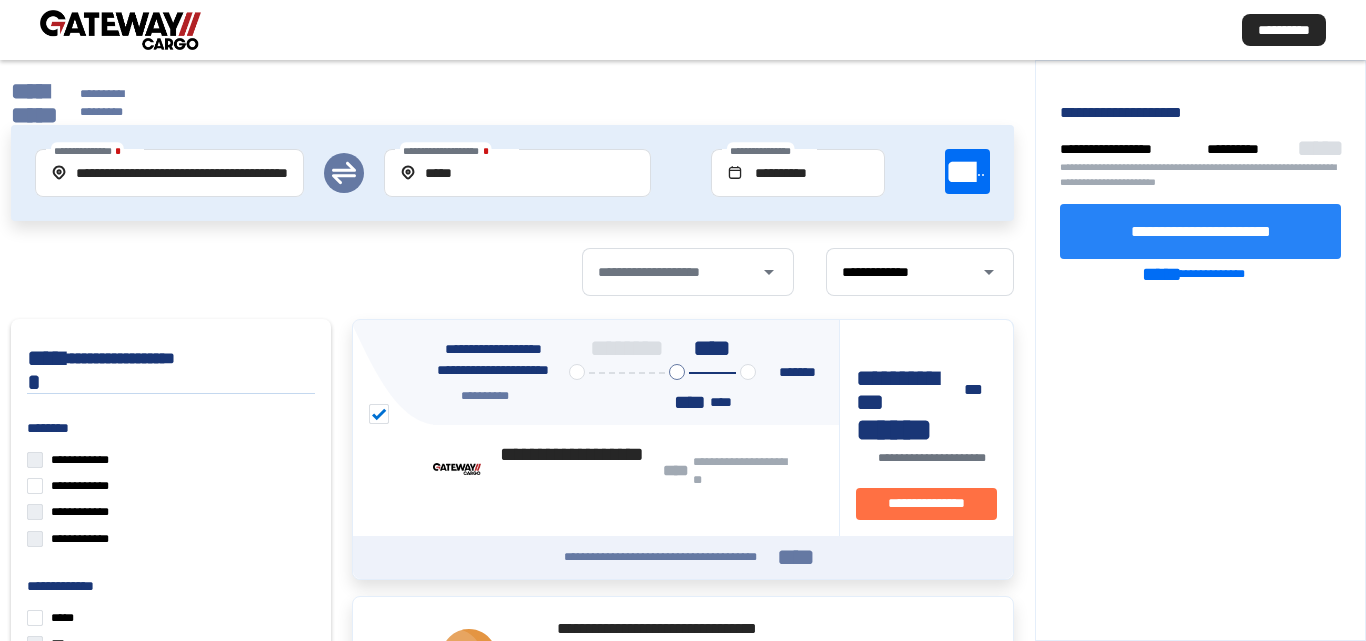 click on "**********" 